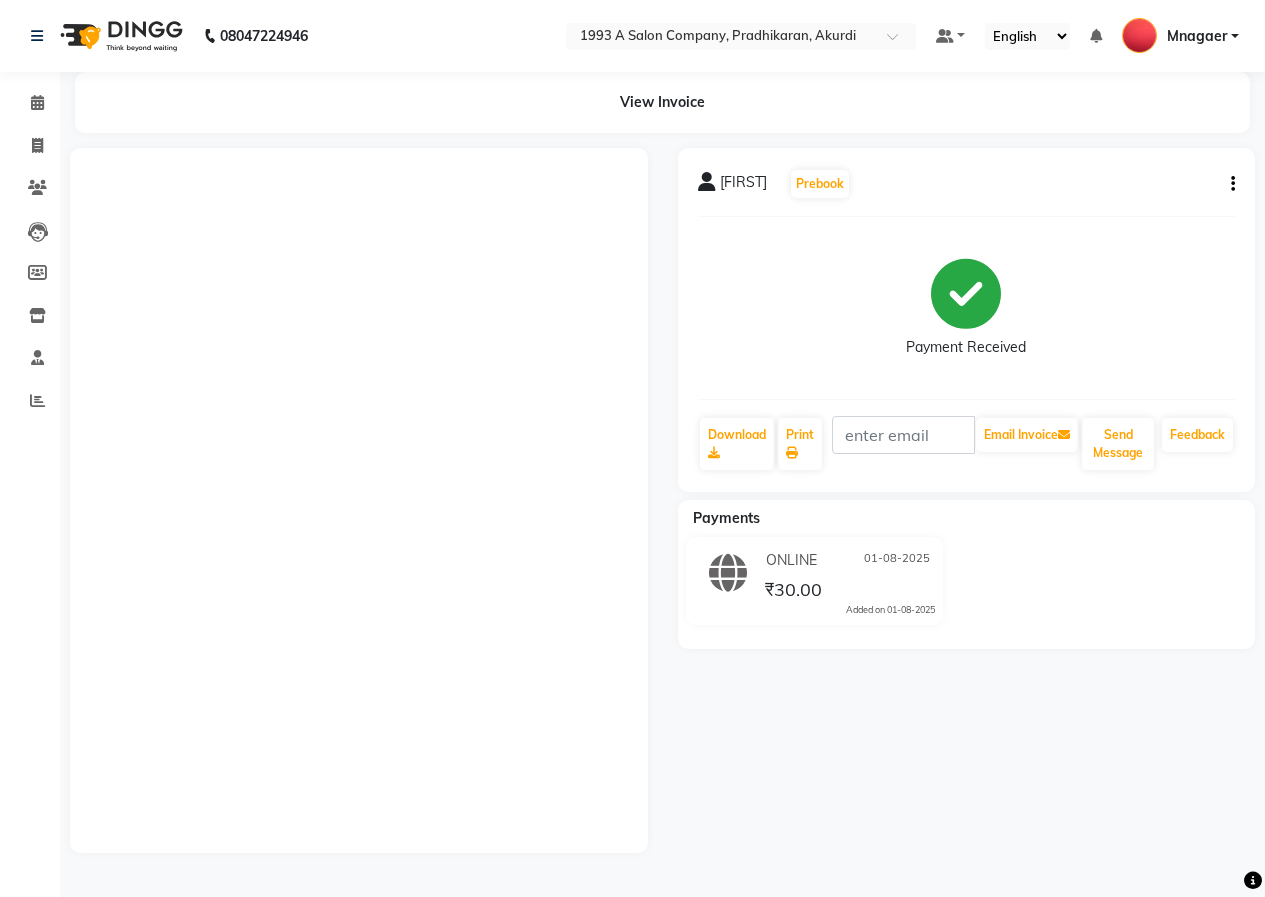 scroll, scrollTop: 0, scrollLeft: 0, axis: both 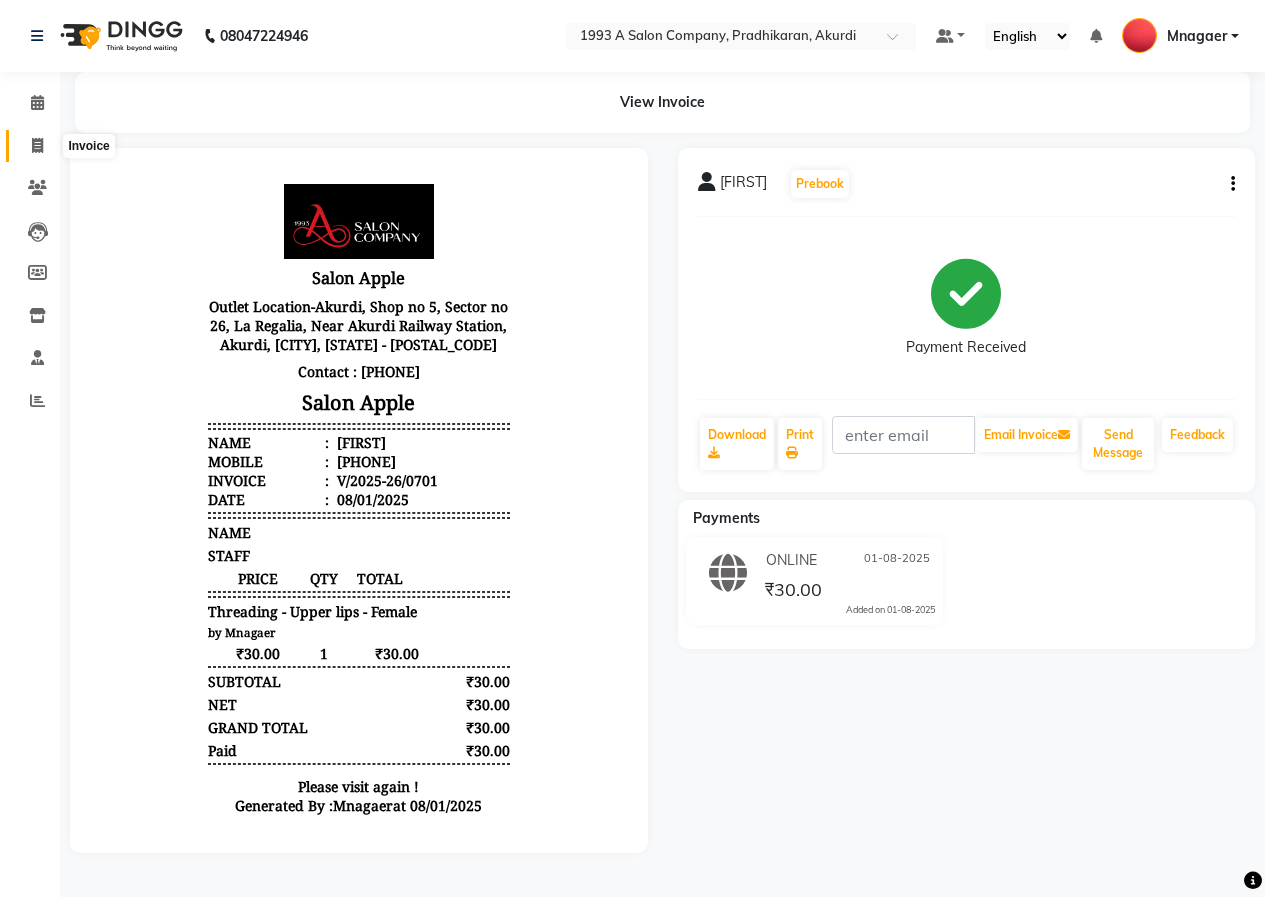 click 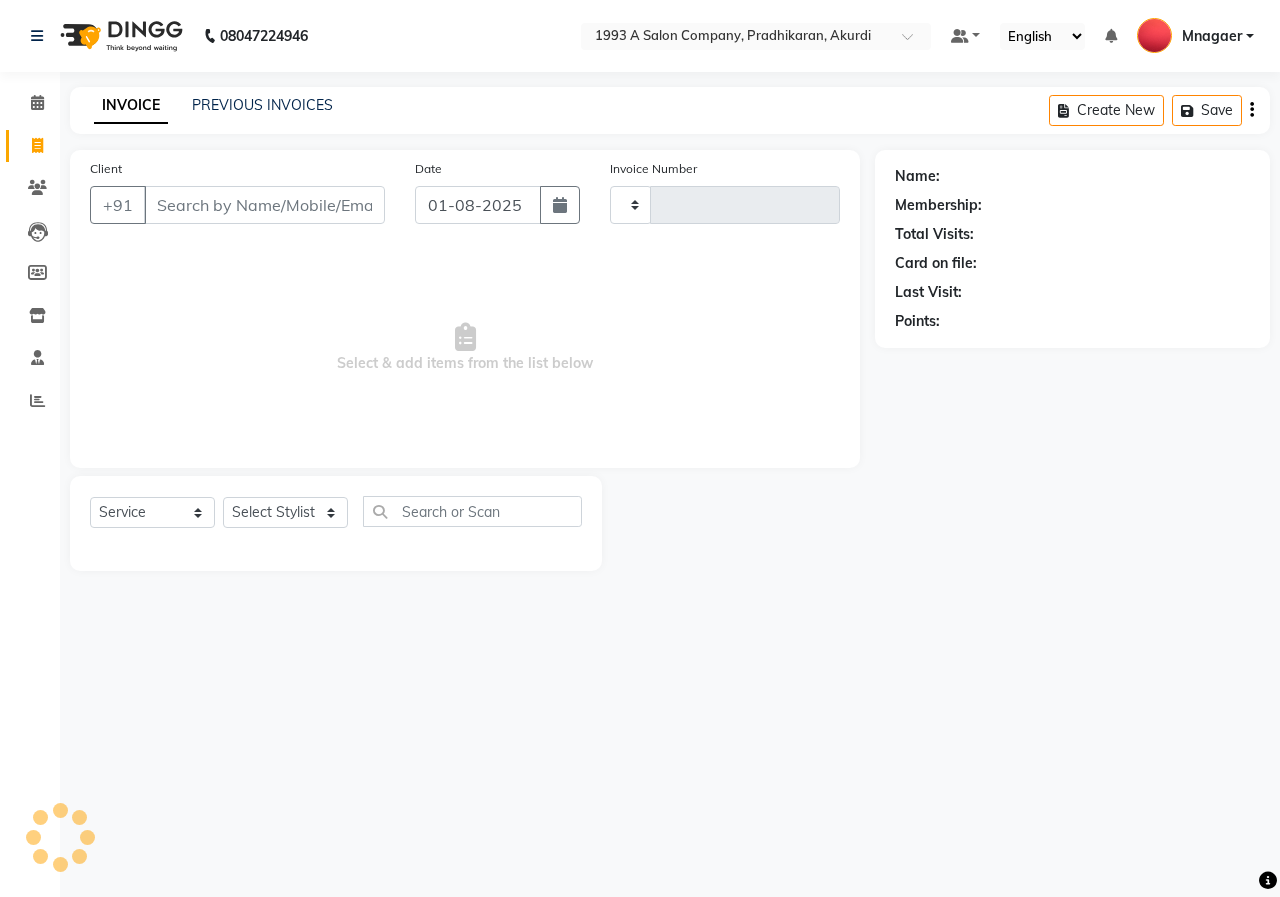 type on "0702" 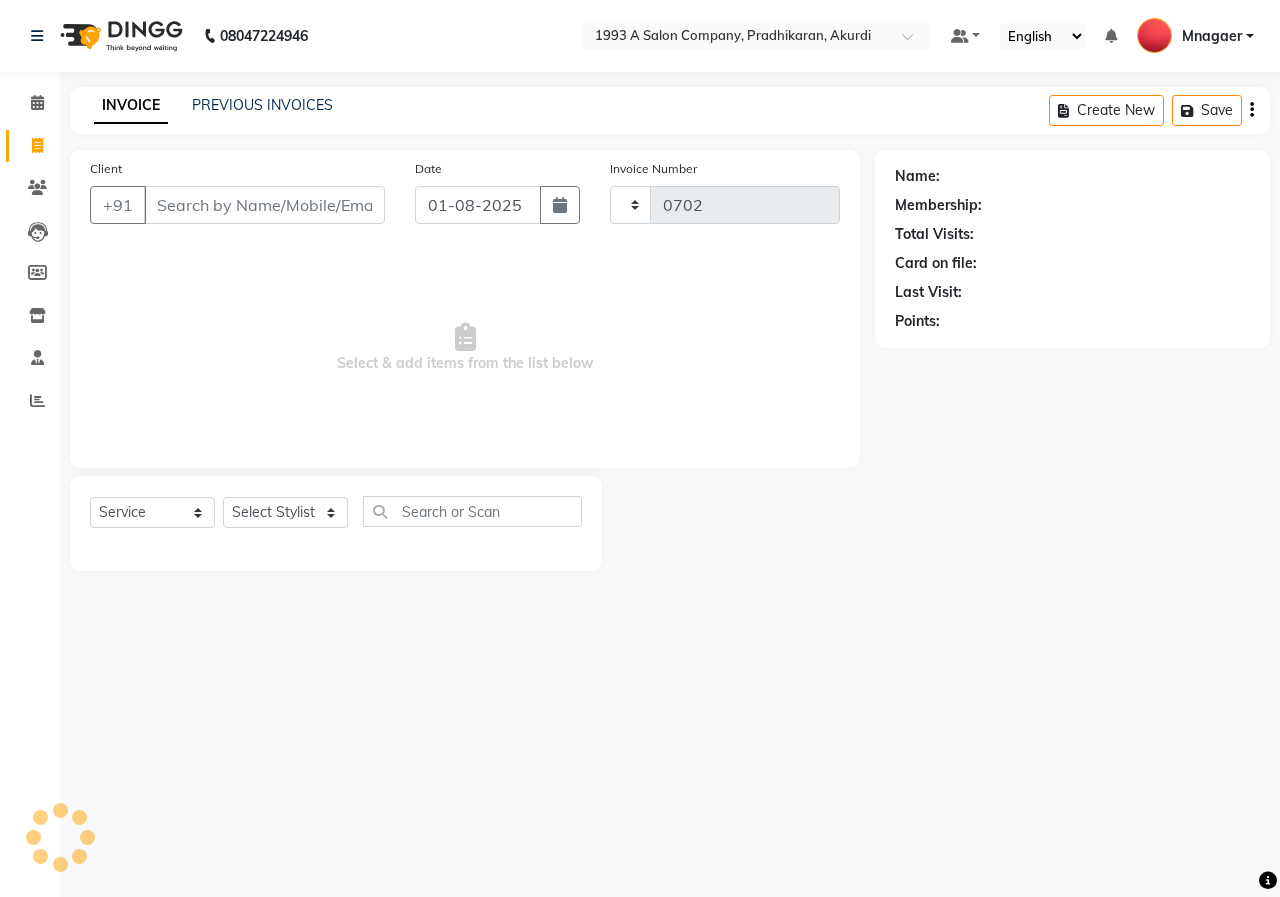 select on "100" 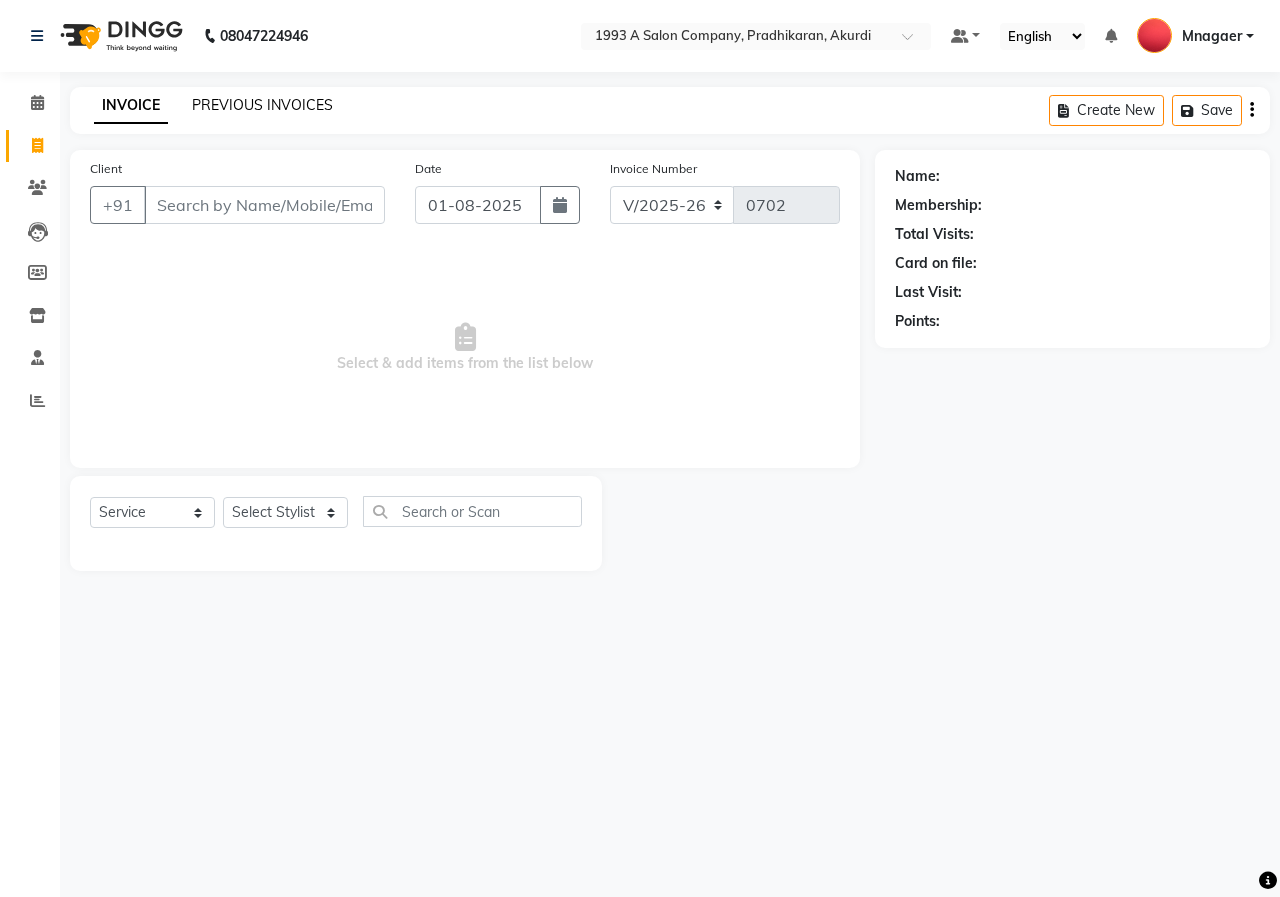 click on "PREVIOUS INVOICES" 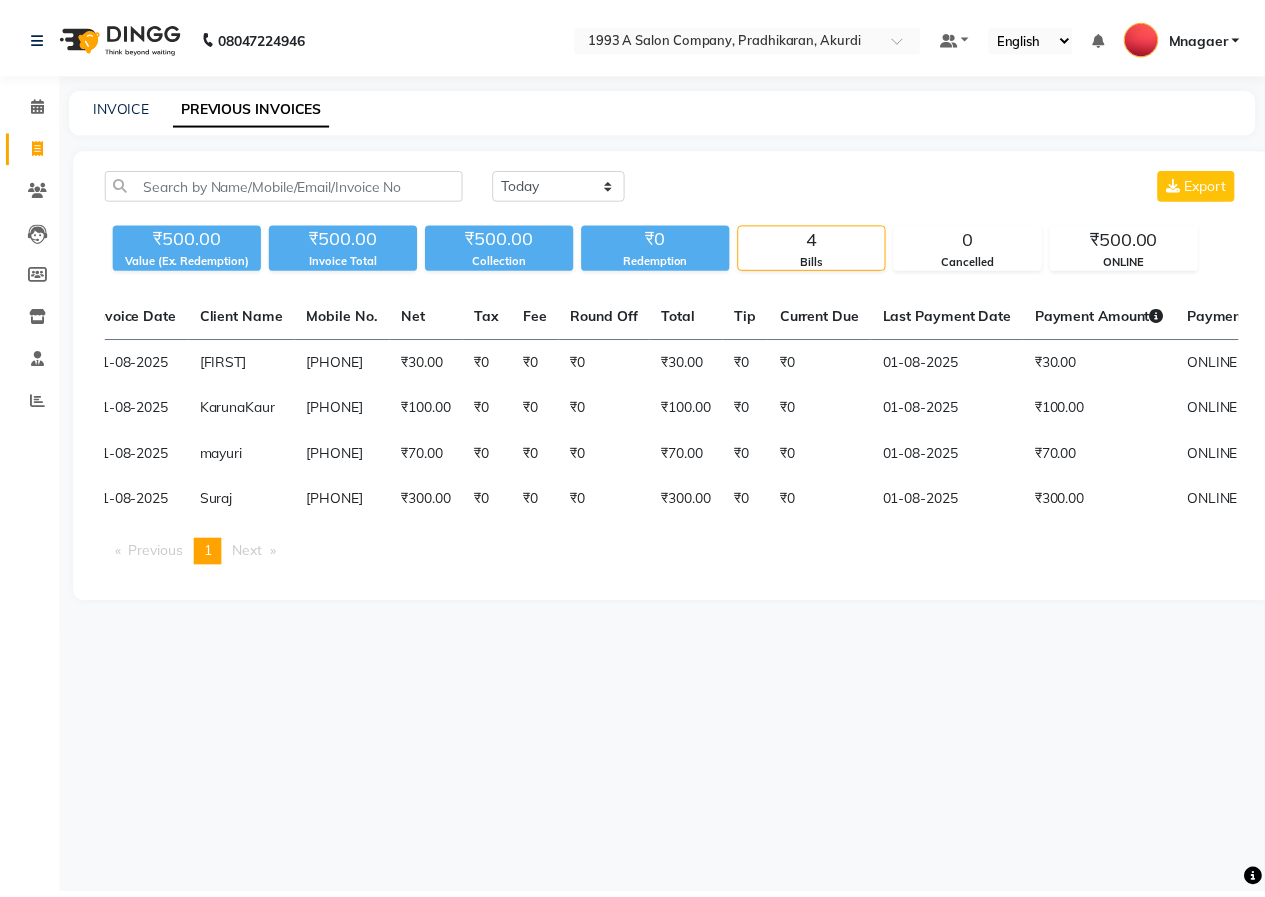scroll, scrollTop: 0, scrollLeft: 0, axis: both 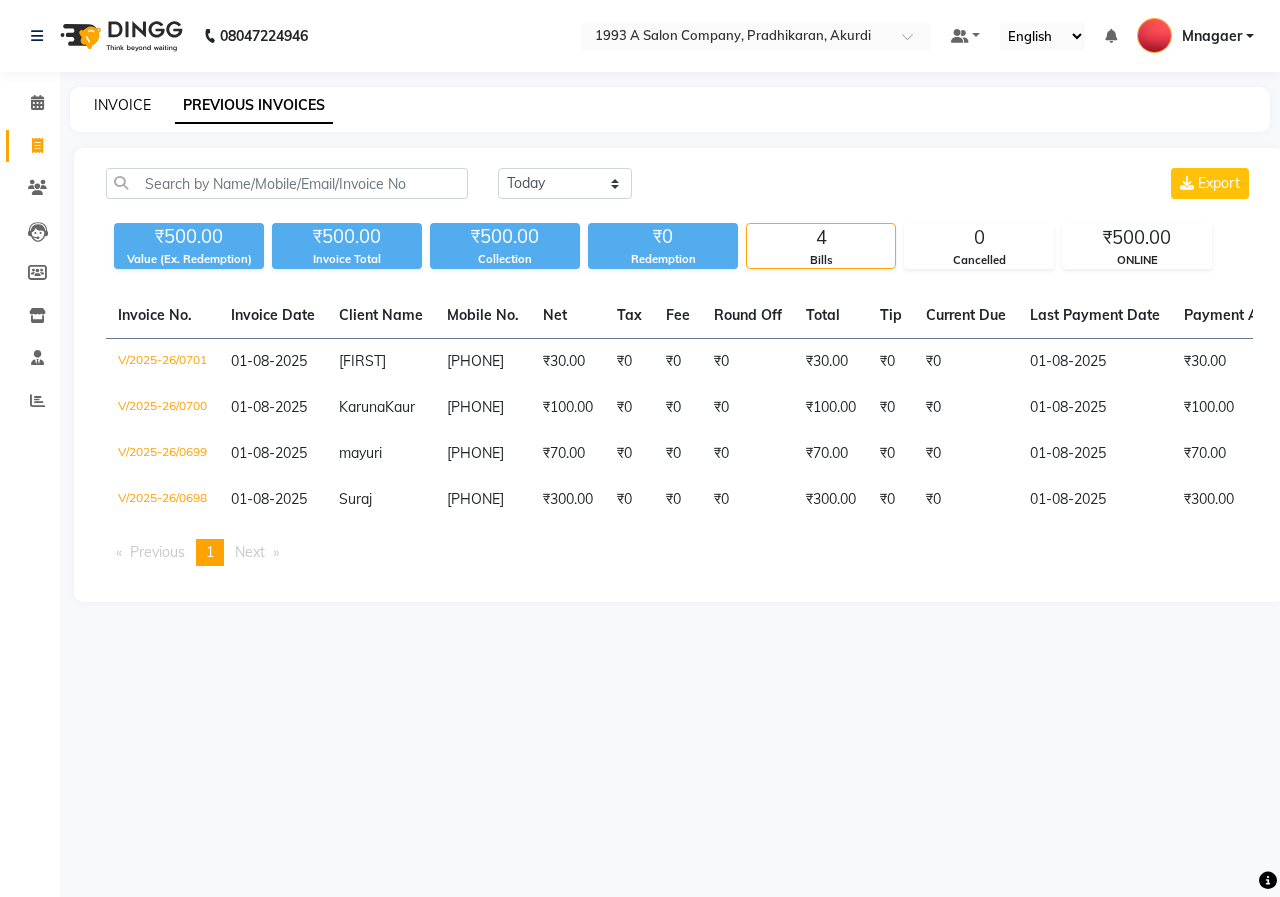 click on "INVOICE" 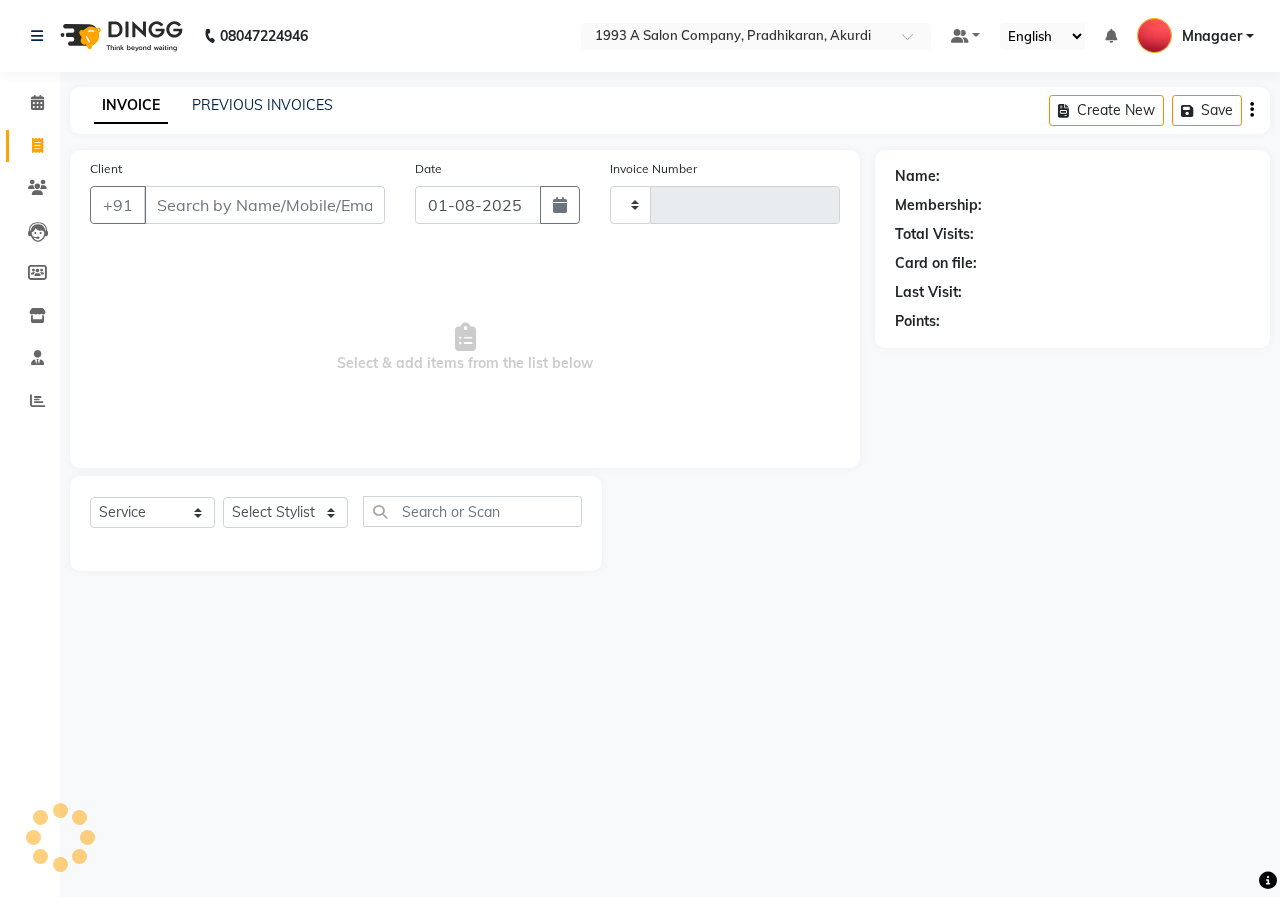 type on "0702" 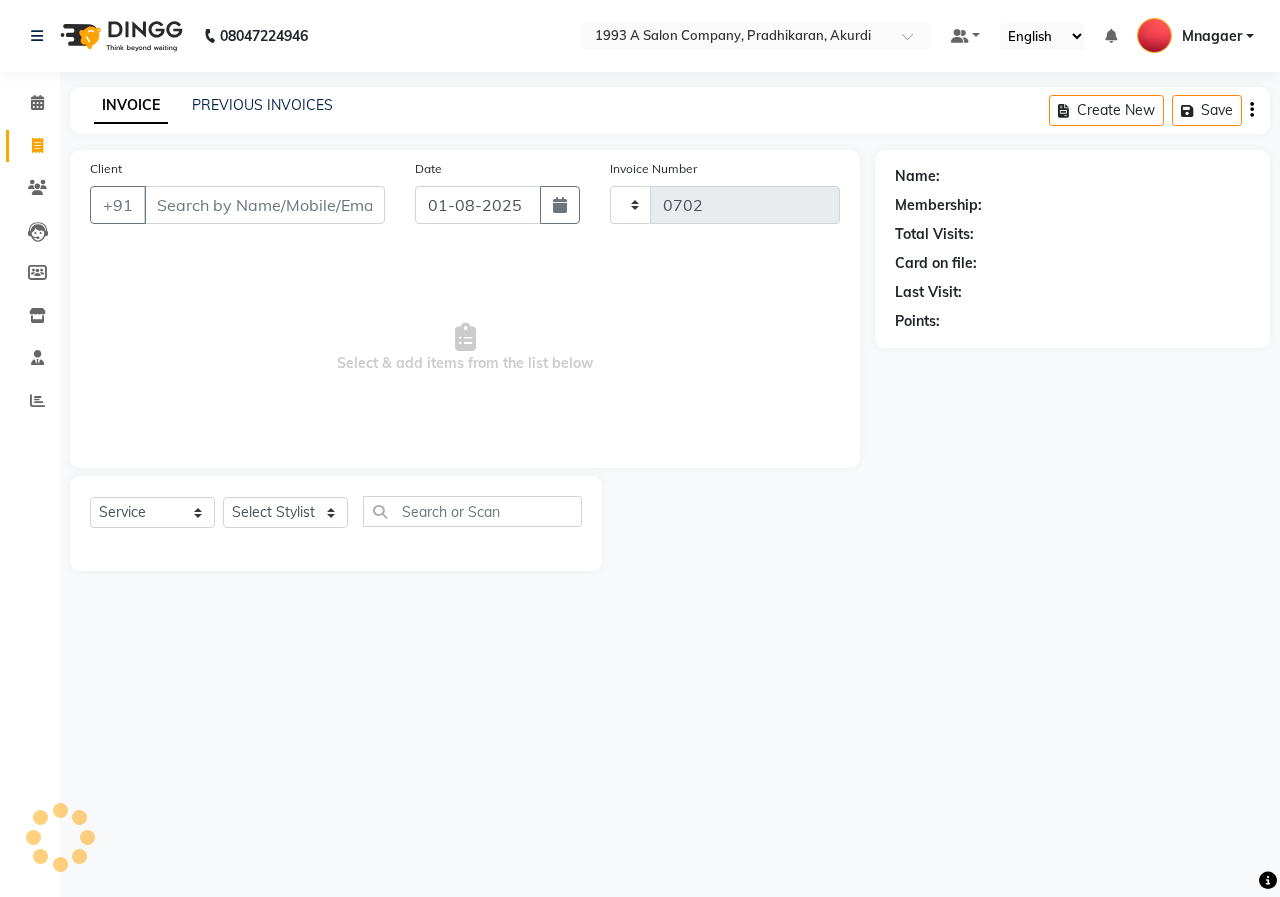 select on "100" 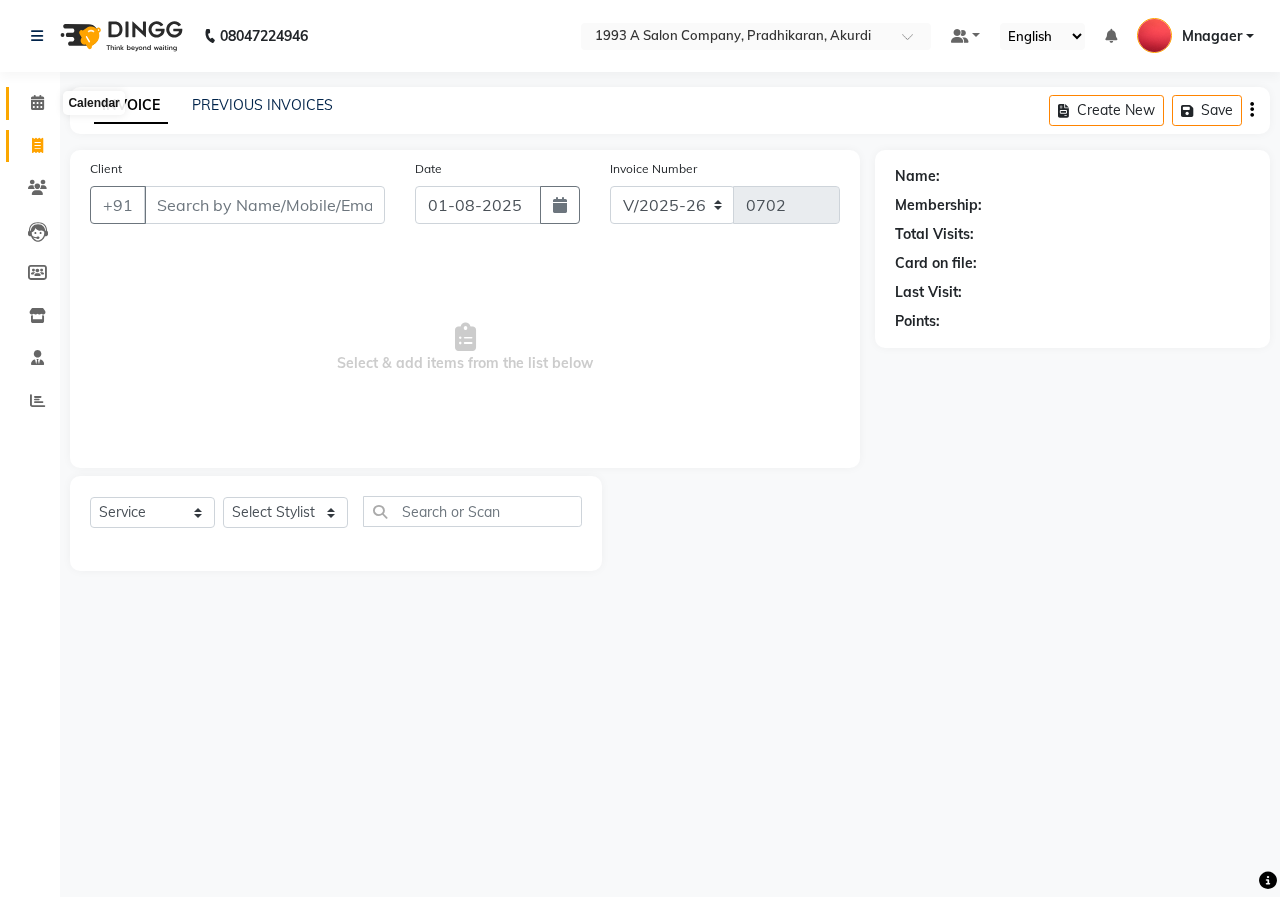 click 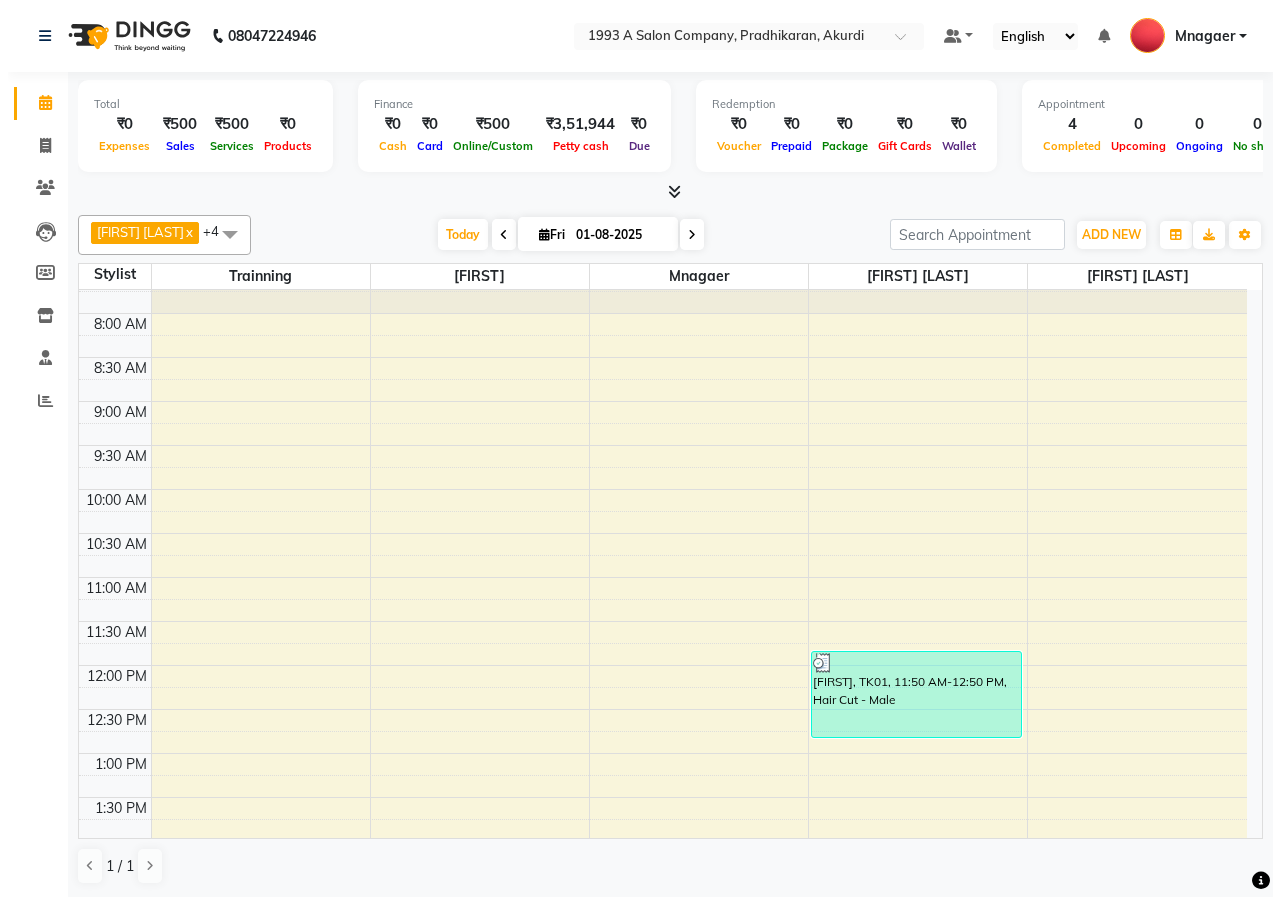 scroll, scrollTop: 0, scrollLeft: 0, axis: both 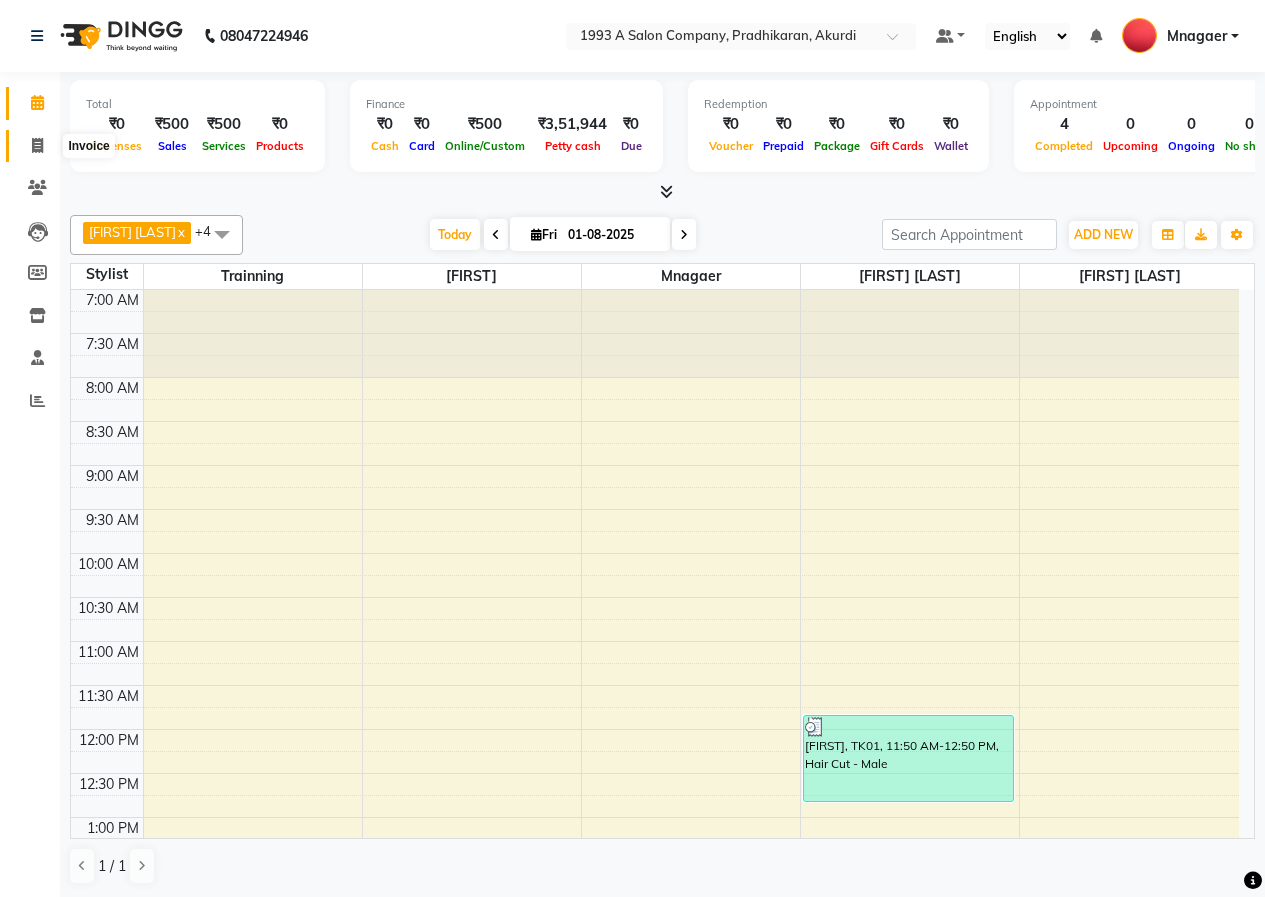 click 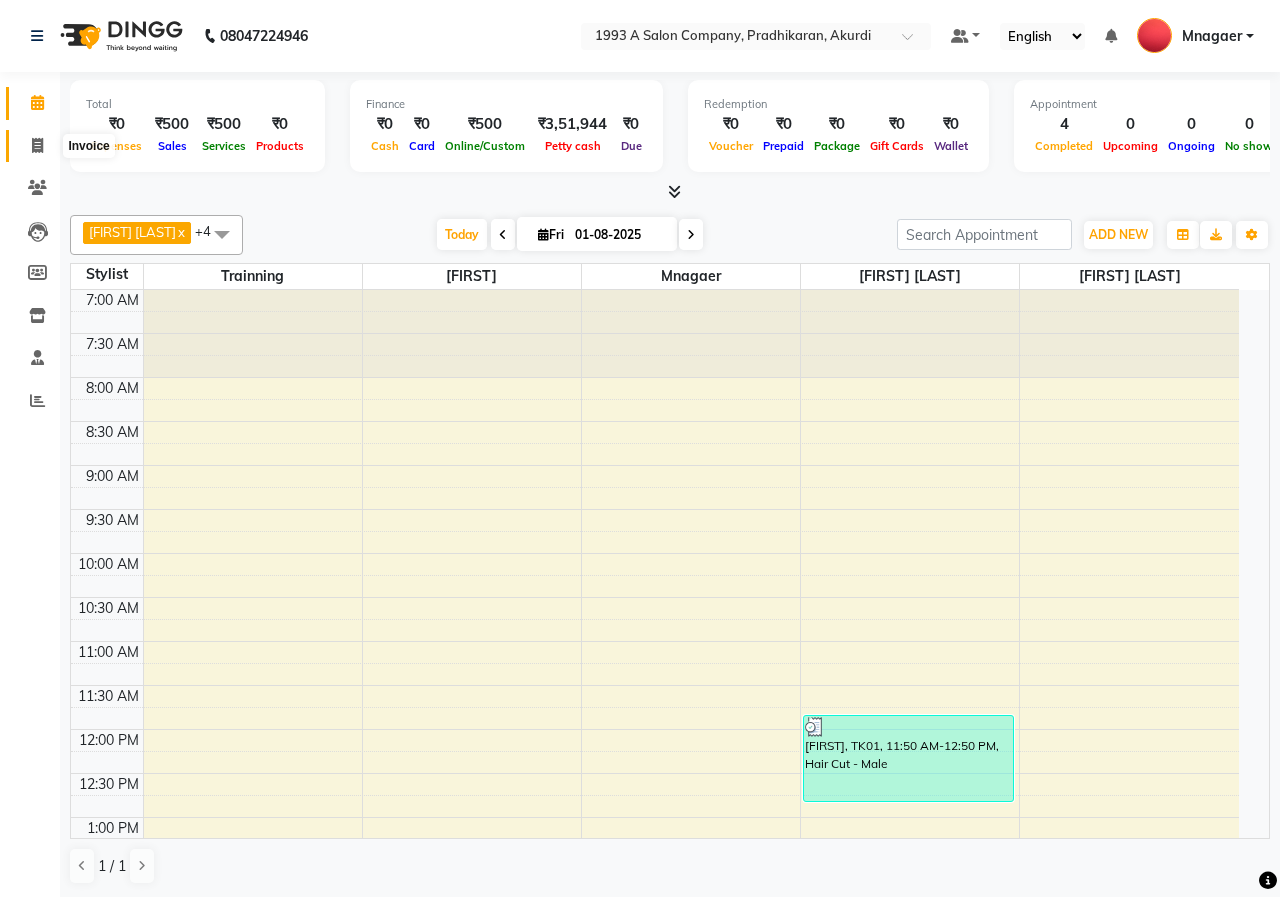 select on "service" 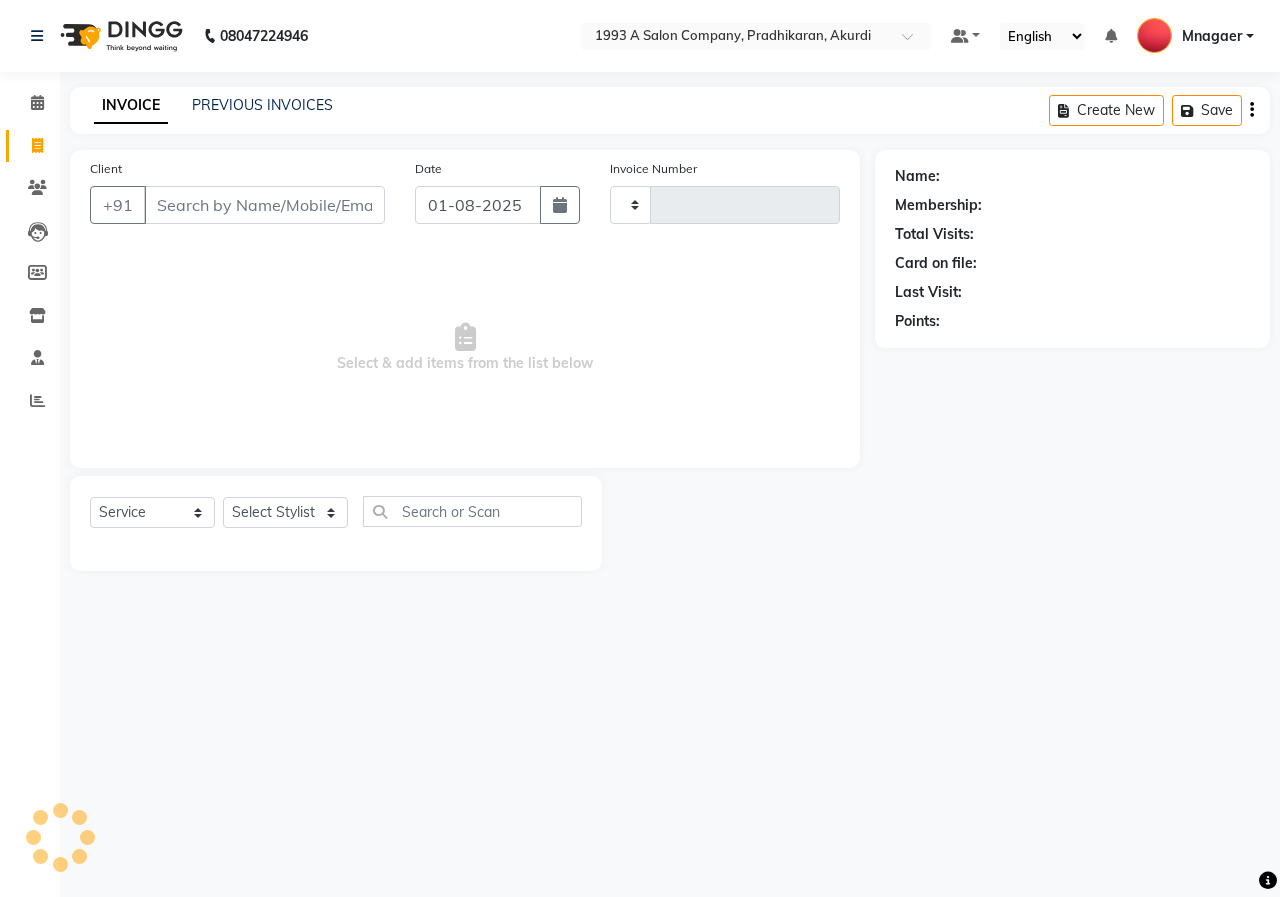 type on "0702" 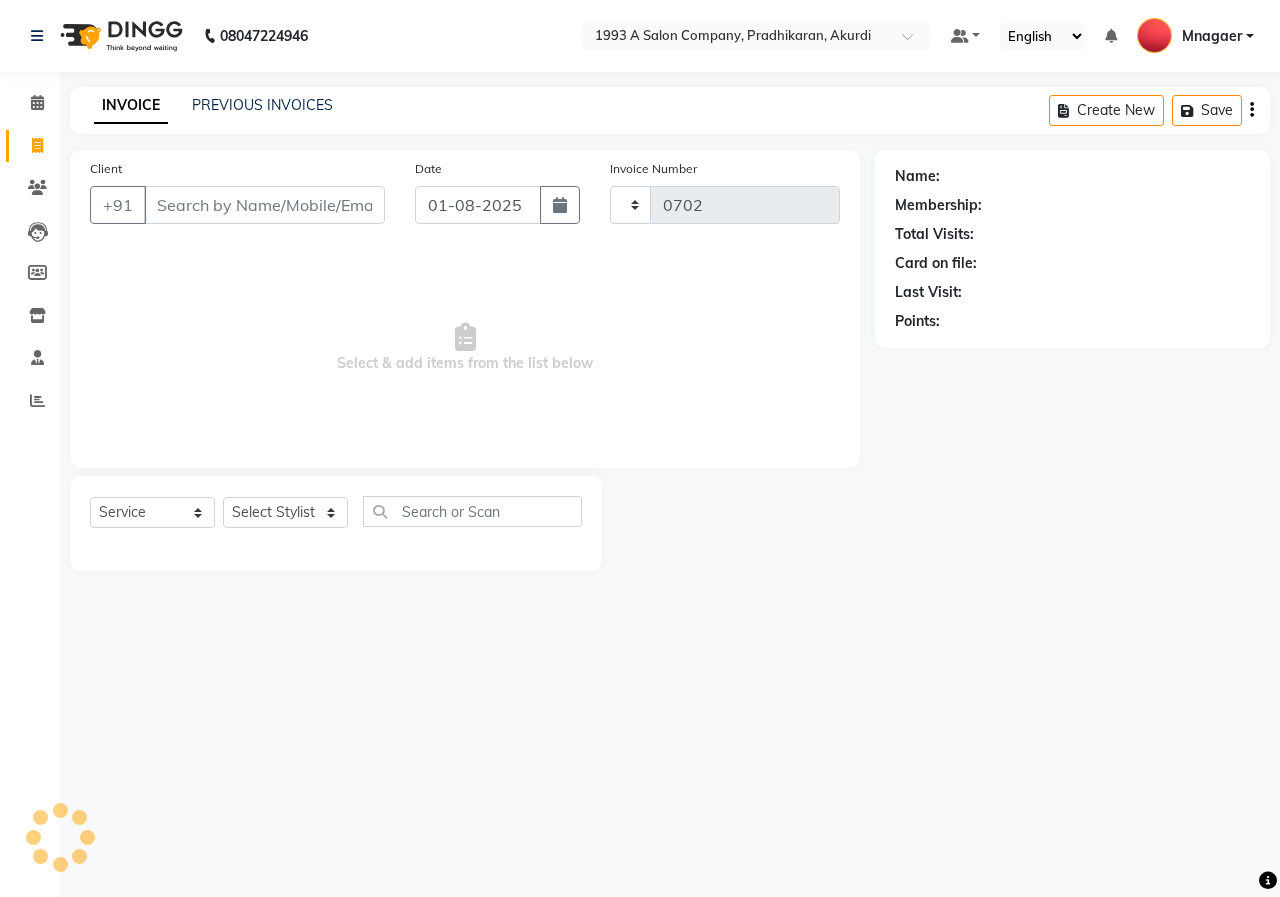 select on "100" 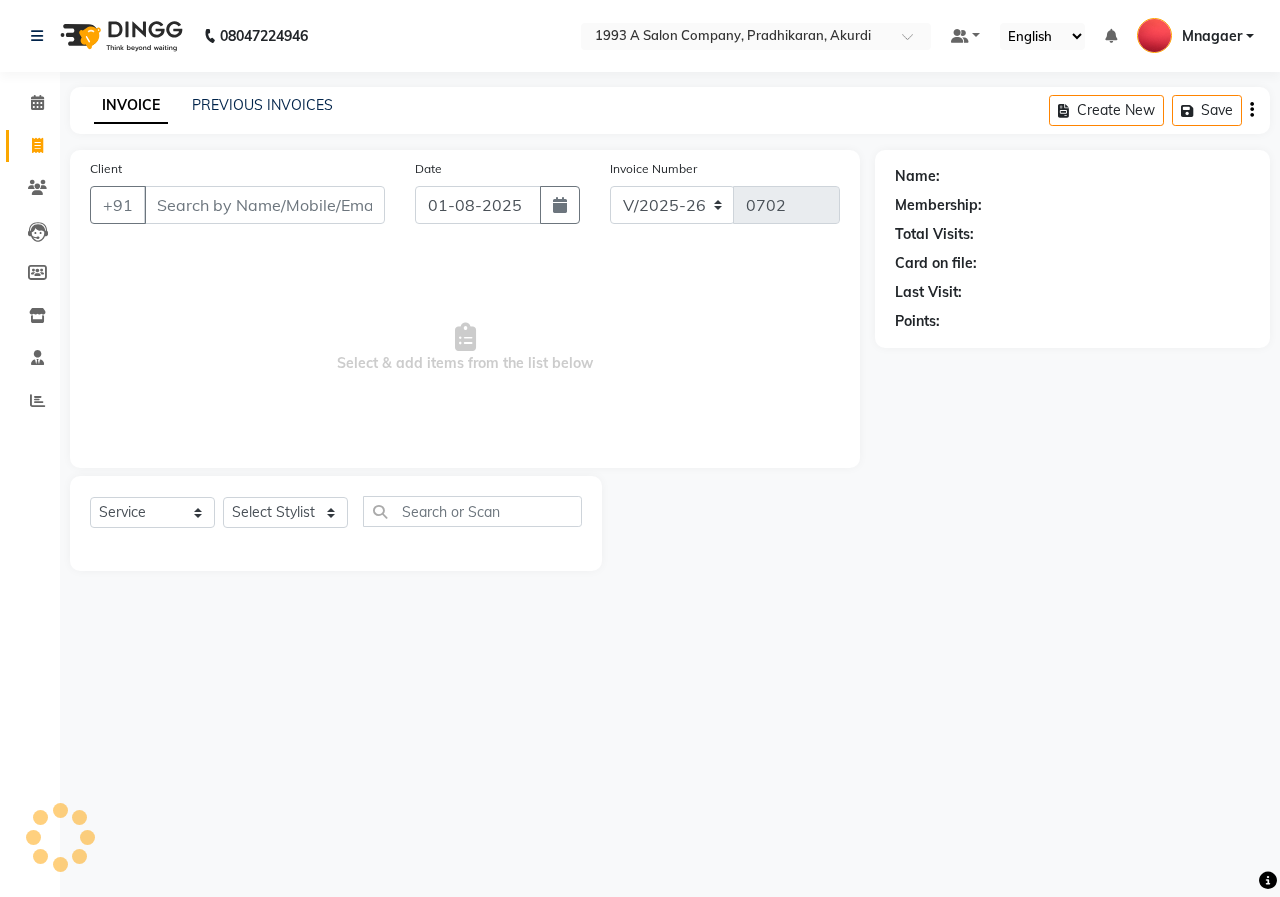 click on "INVOICE PREVIOUS INVOICES Create New   Save" 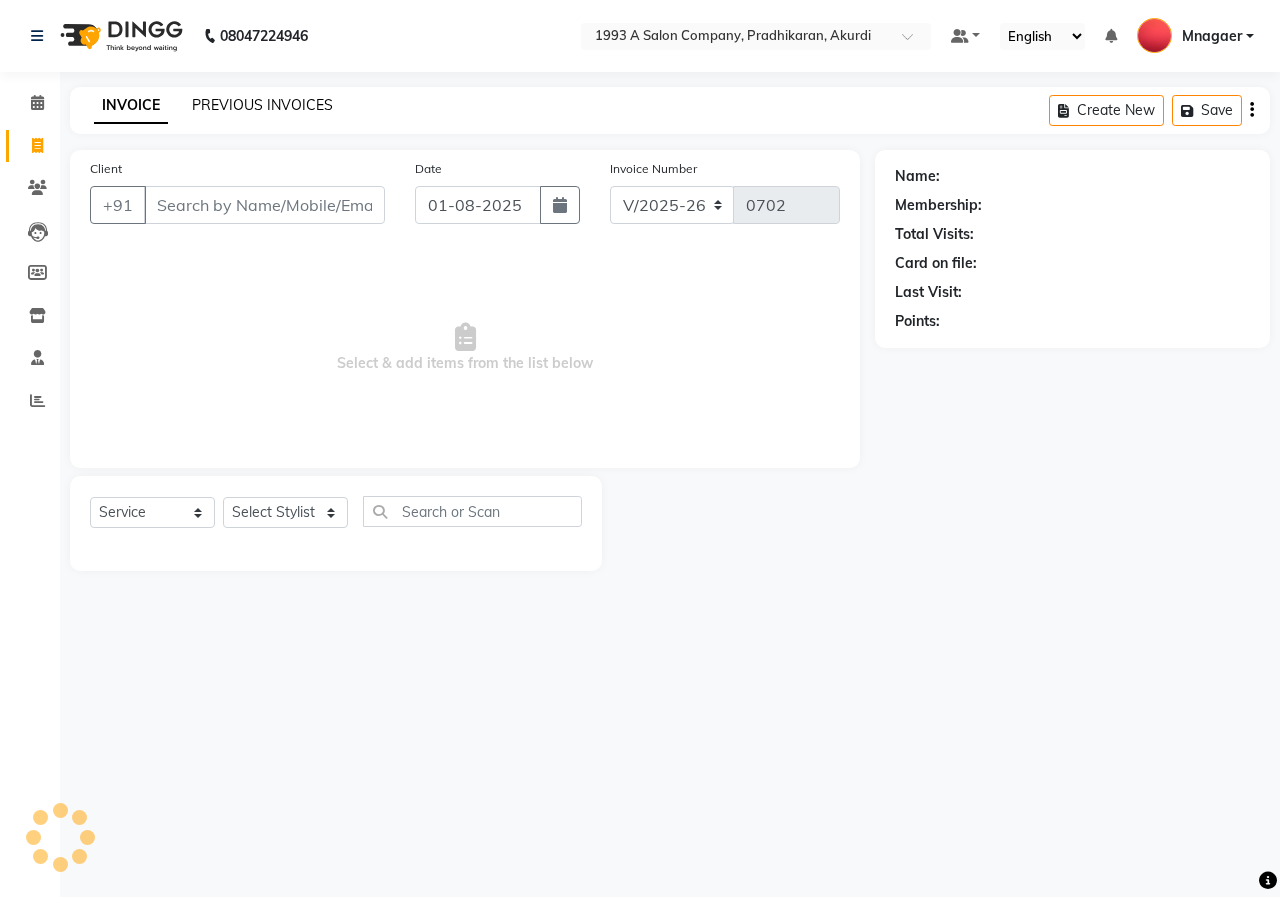 click on "PREVIOUS INVOICES" 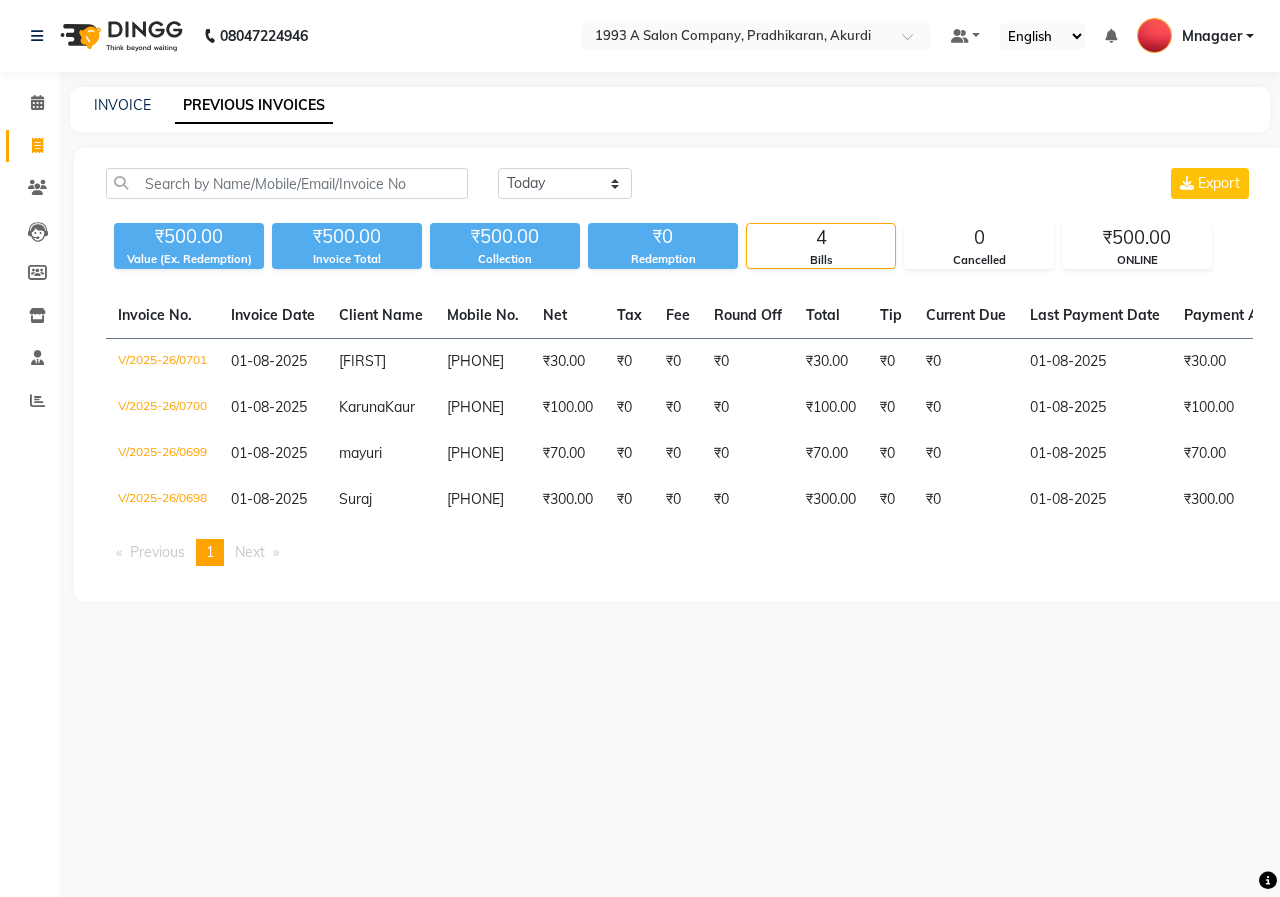 click on "Today Yesterday Custom Range Export ₹500.00 Value (Ex. Redemption) ₹500.00 Invoice Total  ₹500.00 Collection ₹0 Redemption 4 Bills 0 Cancelled ₹500.00 ONLINE  Invoice No.   Invoice Date   Client Name   Mobile No.   Net   Tax   Fee   Round Off   Total   Tip   Current Due   Last Payment Date   Payment Amount   Payment Methods   Cancel Reason   Status   V/2025-26/0701  01-08-2025 [FIRST]   [PHONE] ₹30.00 ₹0  ₹0  ₹0 ₹30.00 ₹0 ₹0 01-08-2025 ₹30.00  ONLINE - PAID  V/2025-26/0700  01-08-2025 [FIRST]  [LAST] [PHONE] ₹100.00 ₹0  ₹0  ₹0 ₹100.00 ₹0 ₹0 01-08-2025 ₹100.00  ONLINE - PAID  V/2025-26/0699  01-08-2025 [FIRST]   [PHONE] ₹70.00 ₹0  ₹0  ₹0 ₹70.00 ₹0 ₹0 01-08-2025 ₹70.00  ONLINE - PAID  V/2025-26/0698  01-08-2025 [FIRST]   [PHONE] ₹300.00 ₹0  ₹0  ₹0 ₹300.00 ₹0 ₹0 01-08-2025 ₹300.00  ONLINE - PAID  Previous  page  1 / 1  You're on page  1  Next  page" 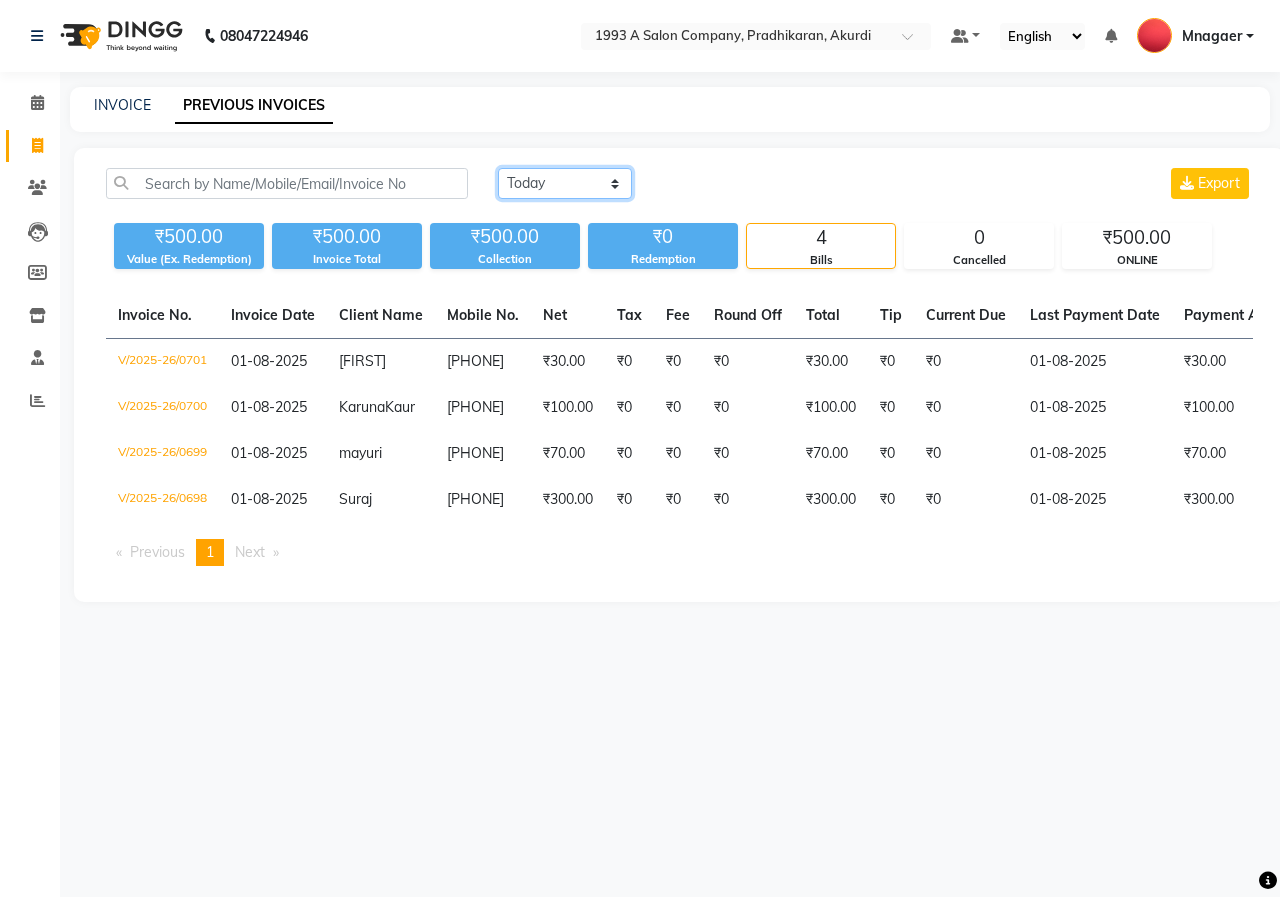 click on "Today Yesterday Custom Range" 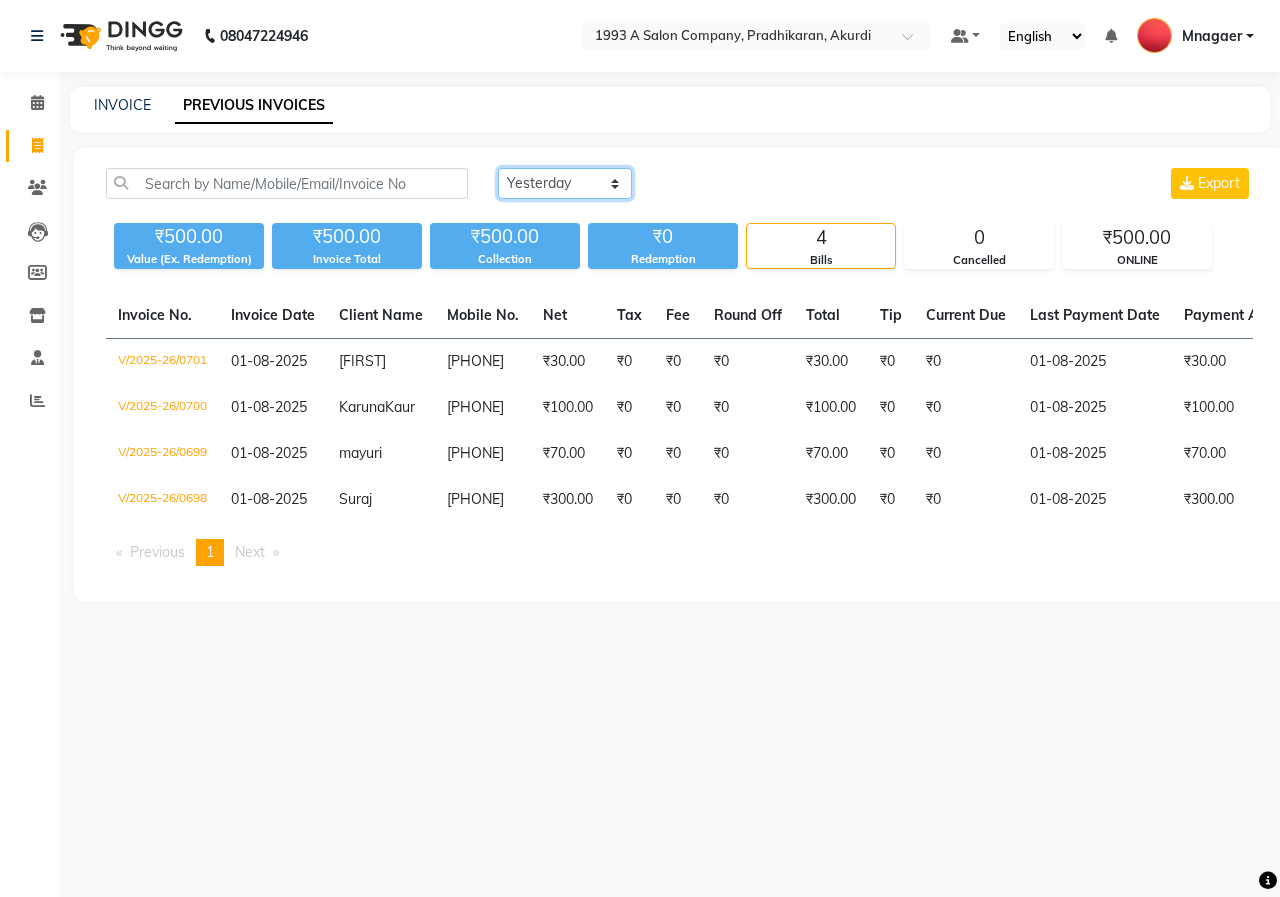 click on "Today Yesterday Custom Range" 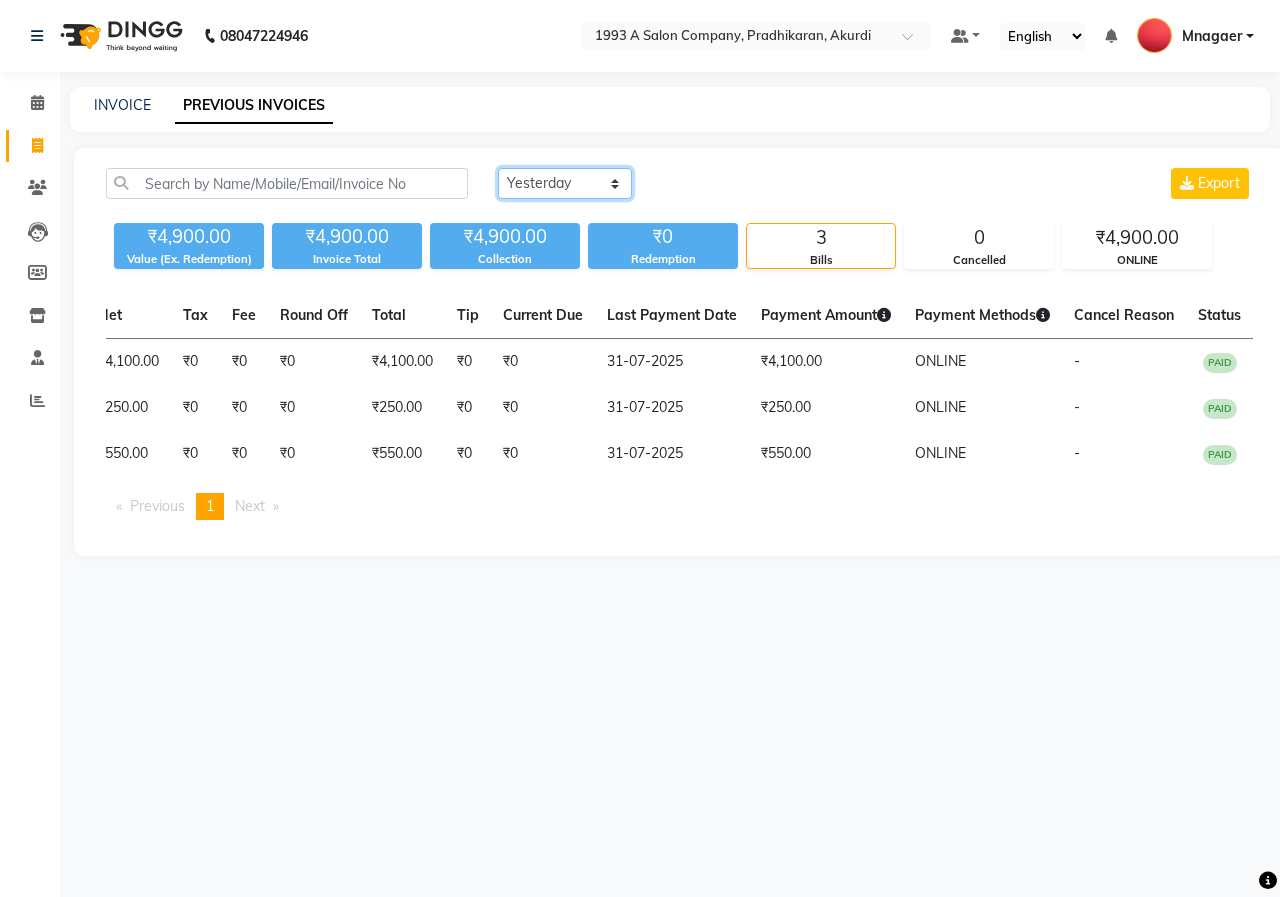 scroll, scrollTop: 0, scrollLeft: 468, axis: horizontal 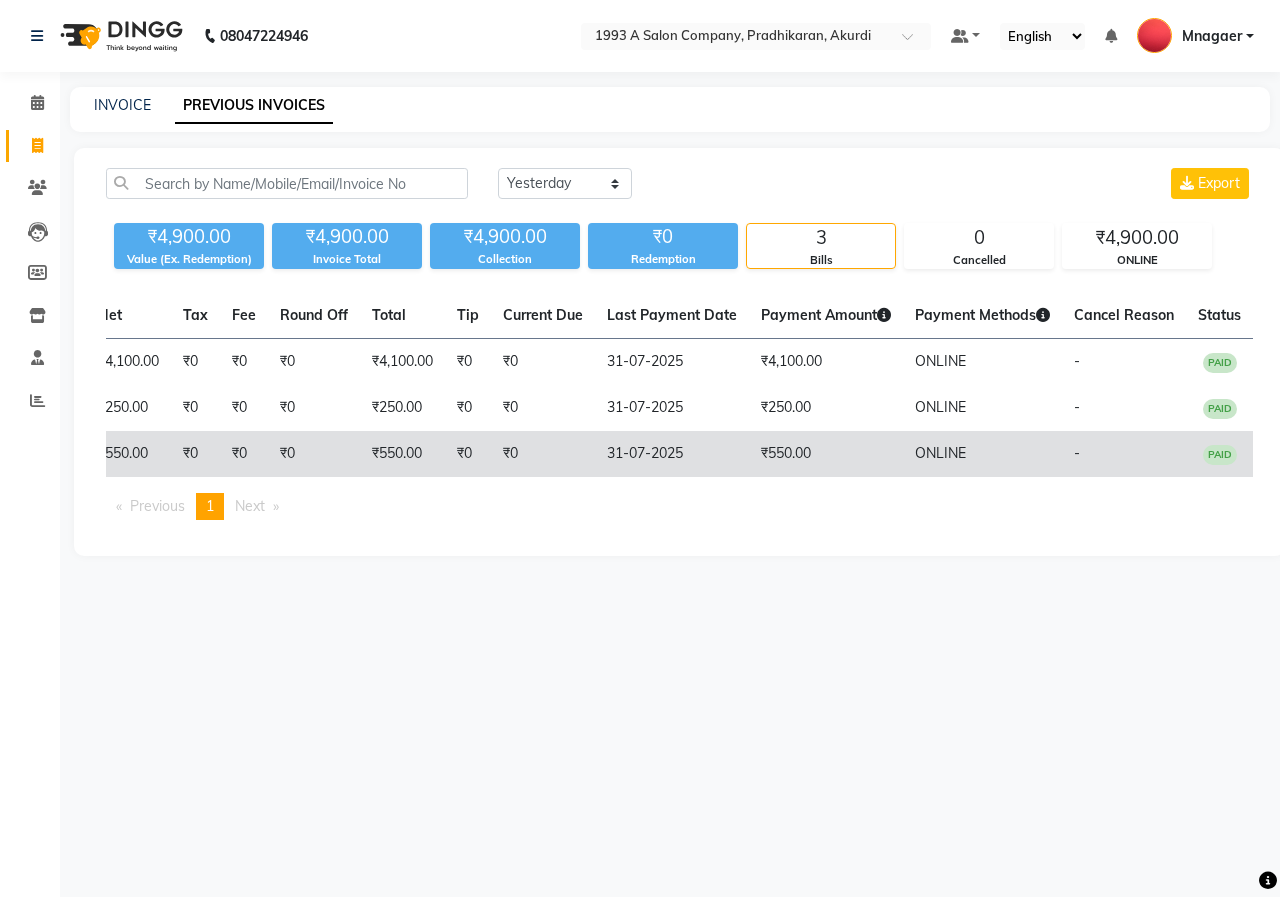 drag, startPoint x: 911, startPoint y: 346, endPoint x: 661, endPoint y: 476, distance: 281.78006 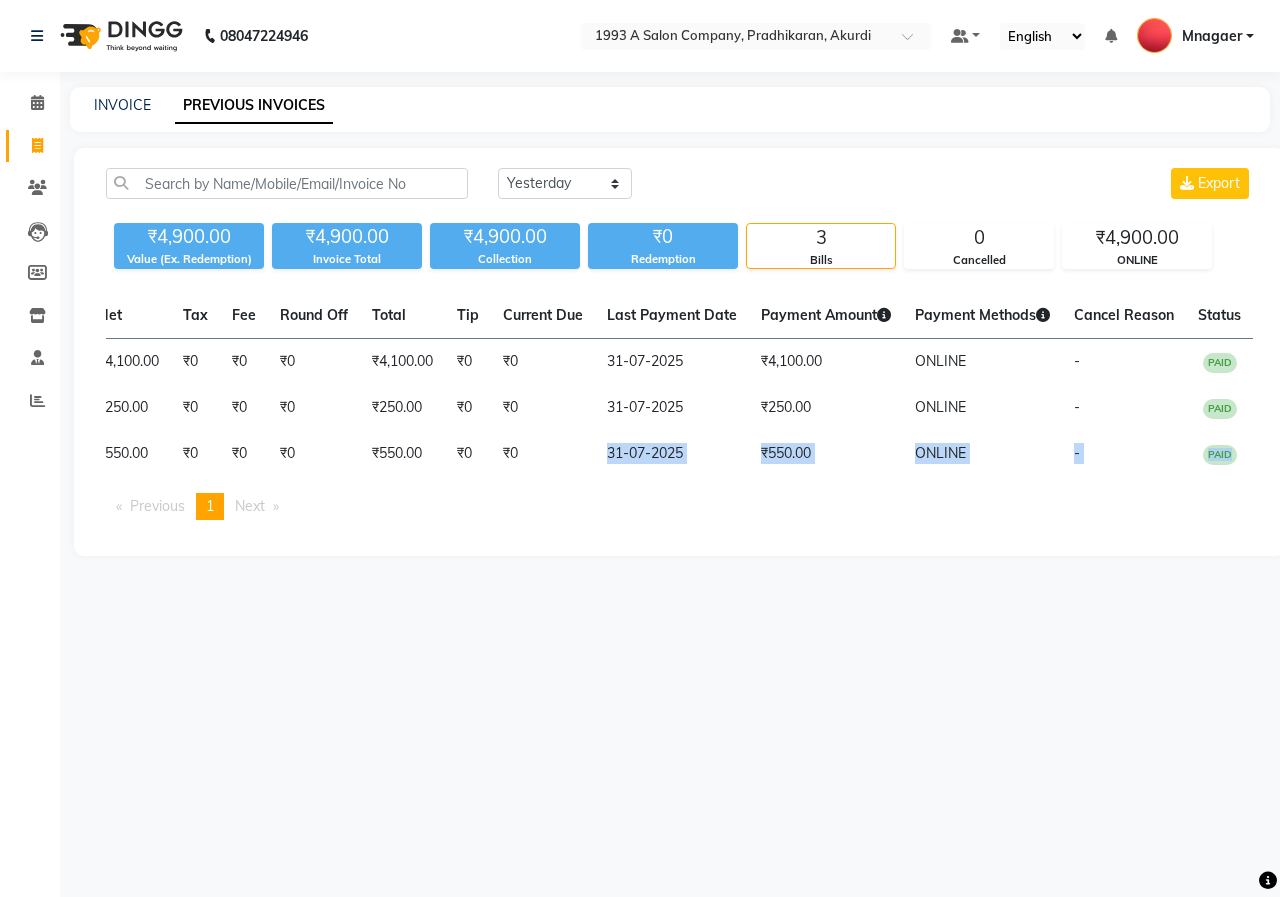 drag, startPoint x: 775, startPoint y: 502, endPoint x: 546, endPoint y: 481, distance: 229.96086 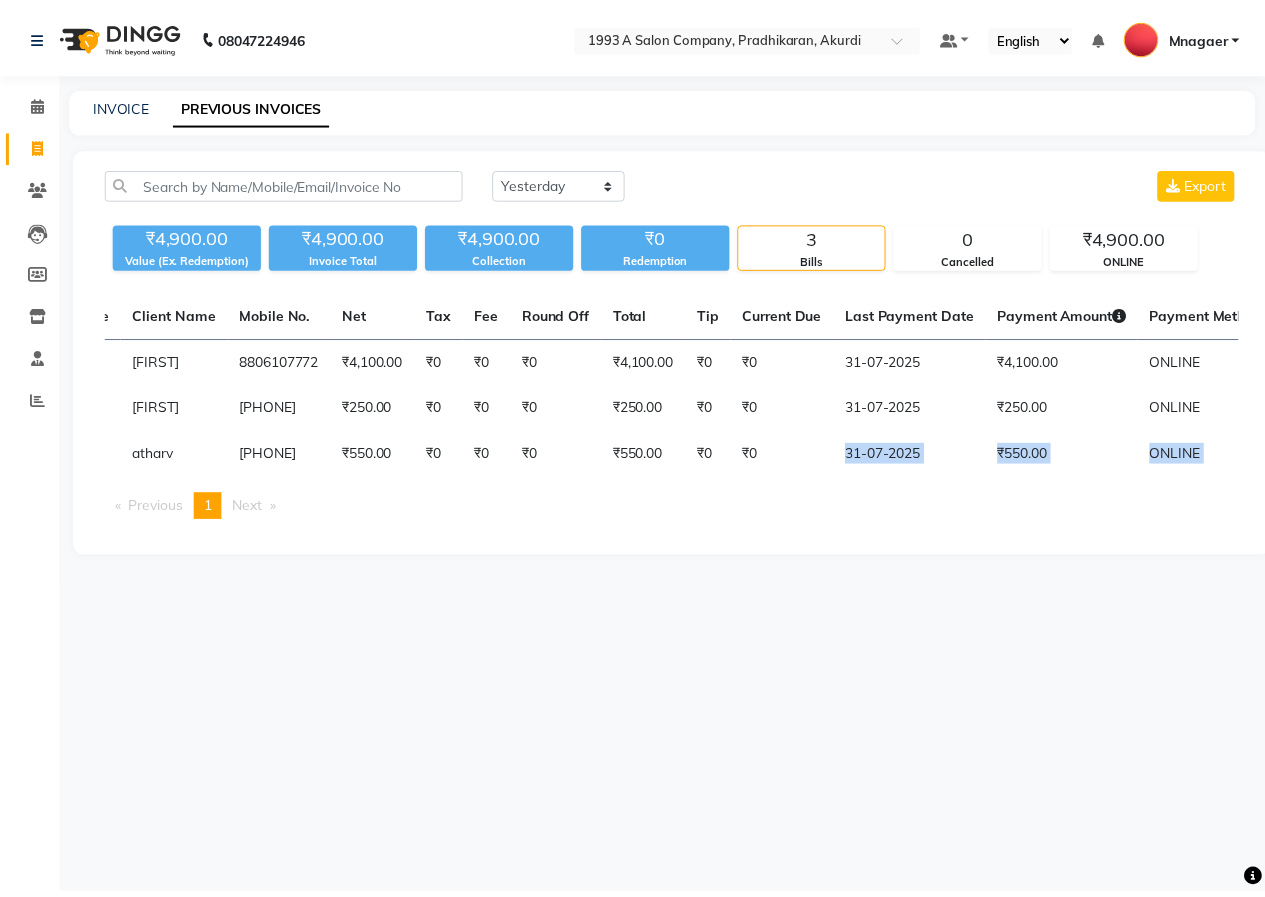 scroll, scrollTop: 0, scrollLeft: 0, axis: both 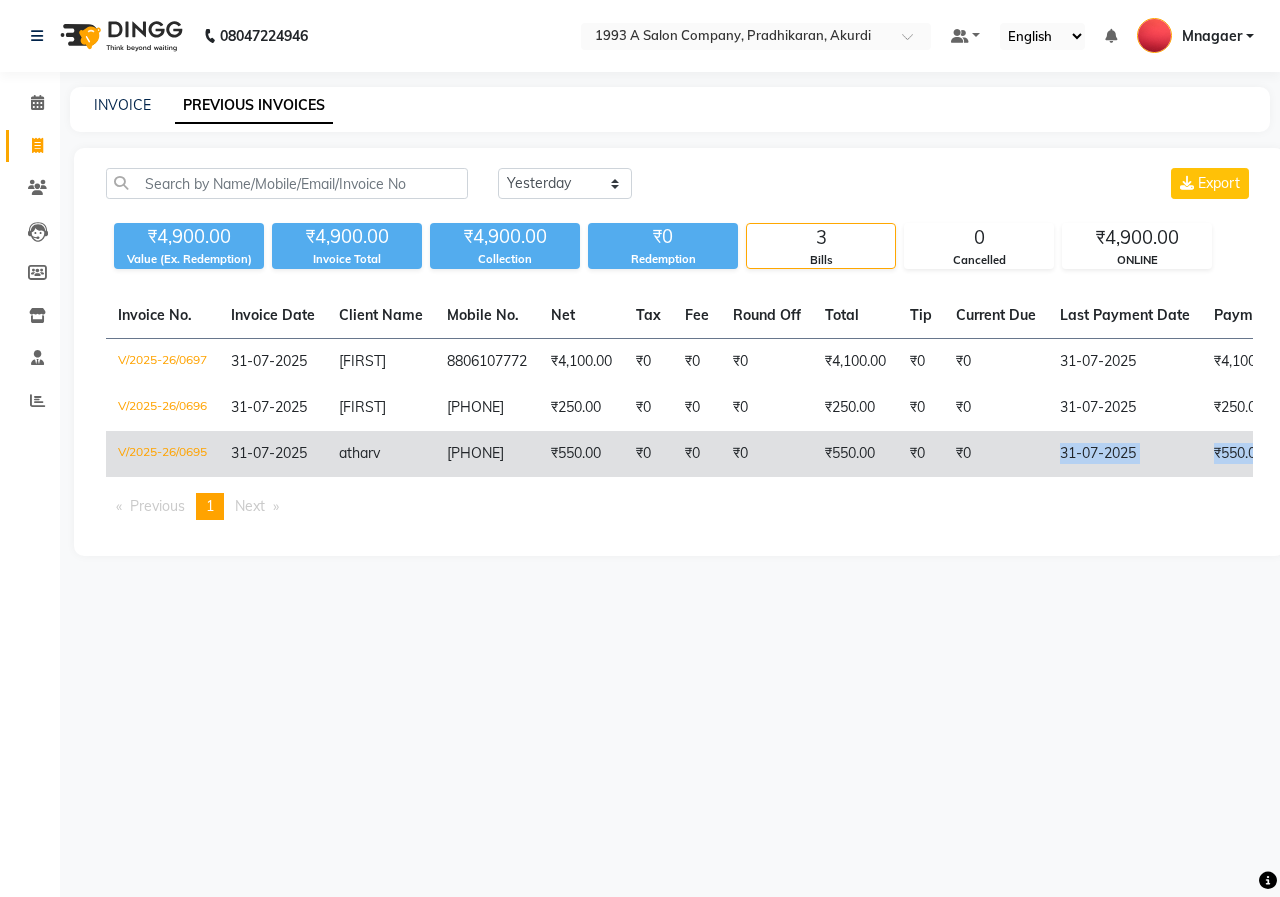 drag, startPoint x: 539, startPoint y: 456, endPoint x: 429, endPoint y: 468, distance: 110.65261 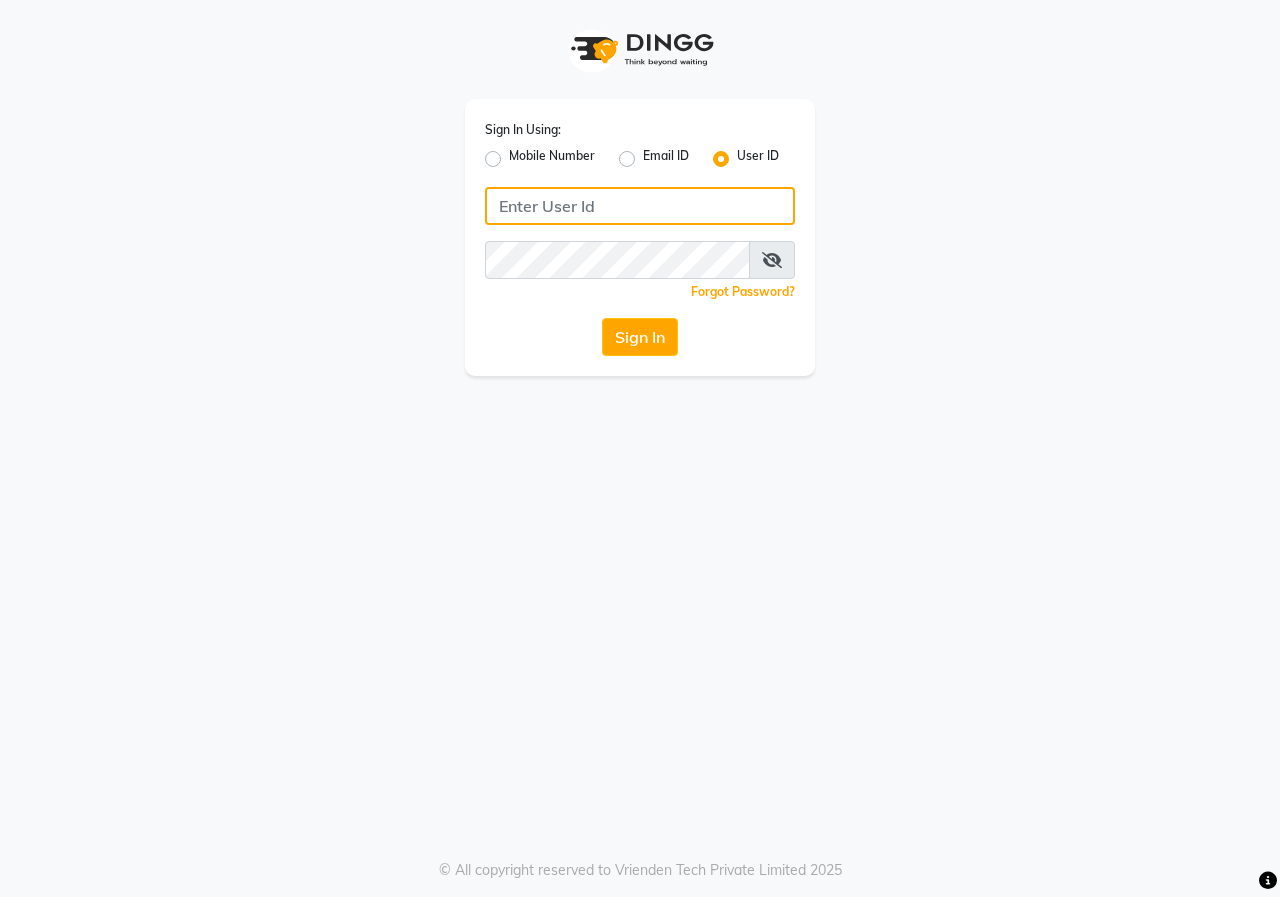 click 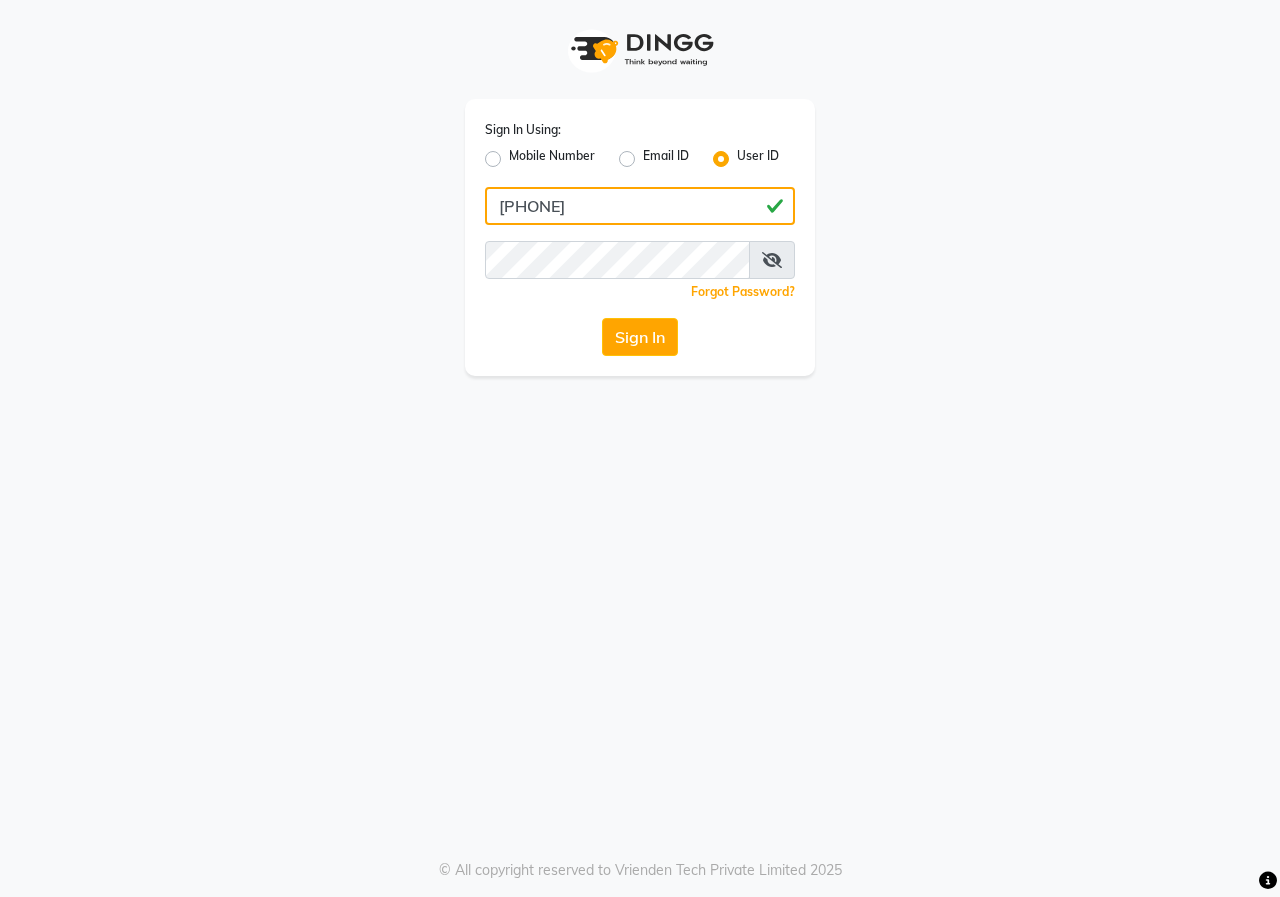type on "[PHONE]" 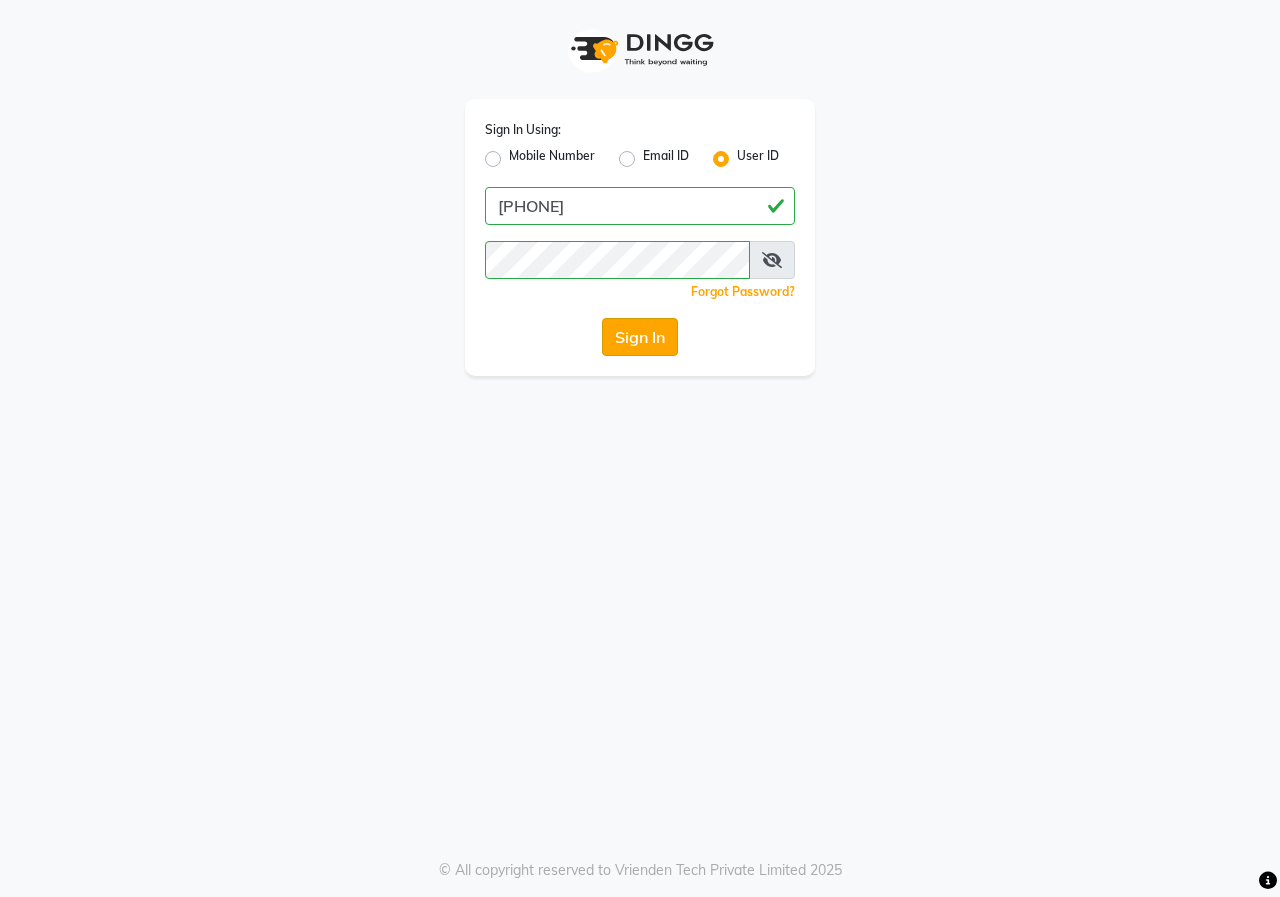 click on "Sign In" 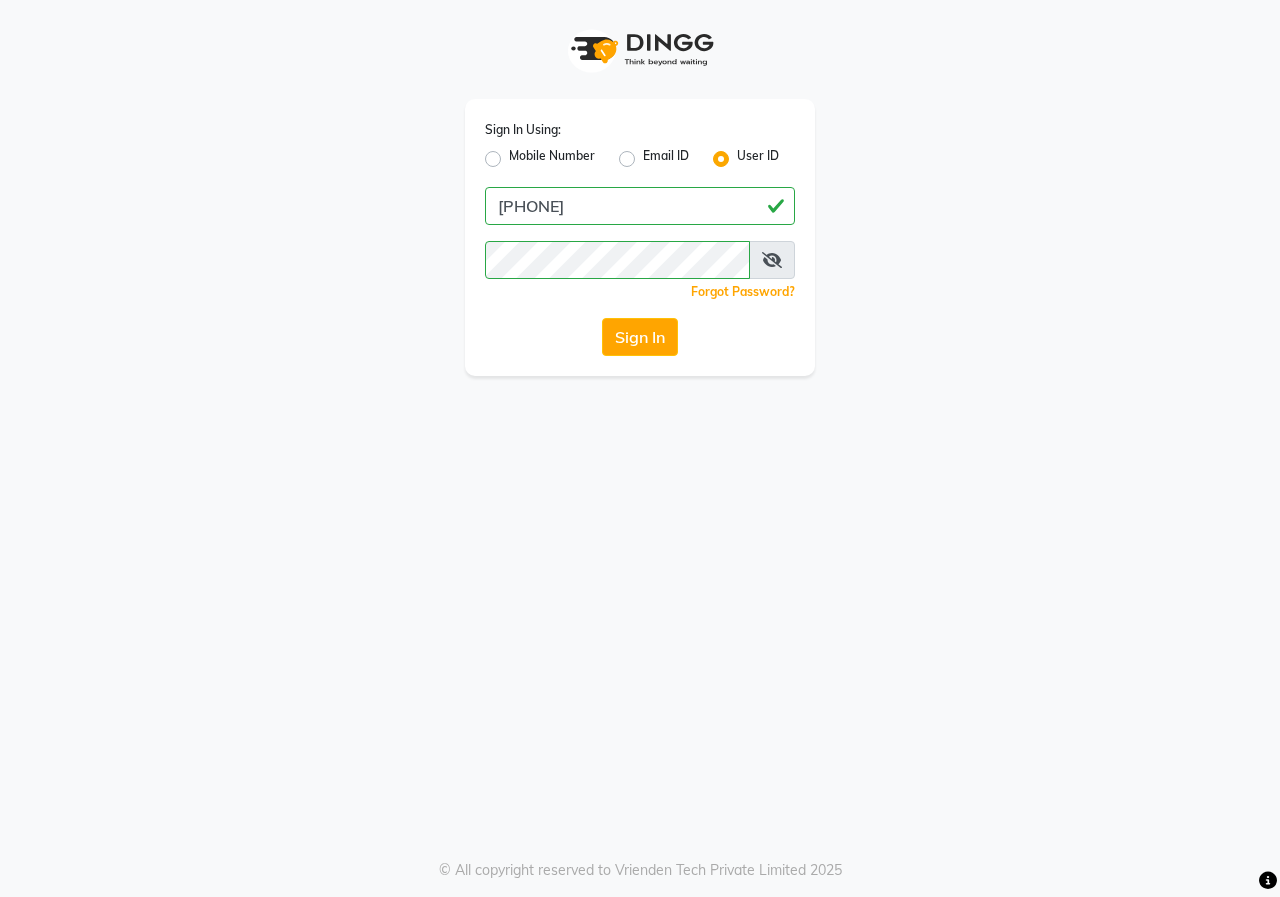 click on "Sign In" 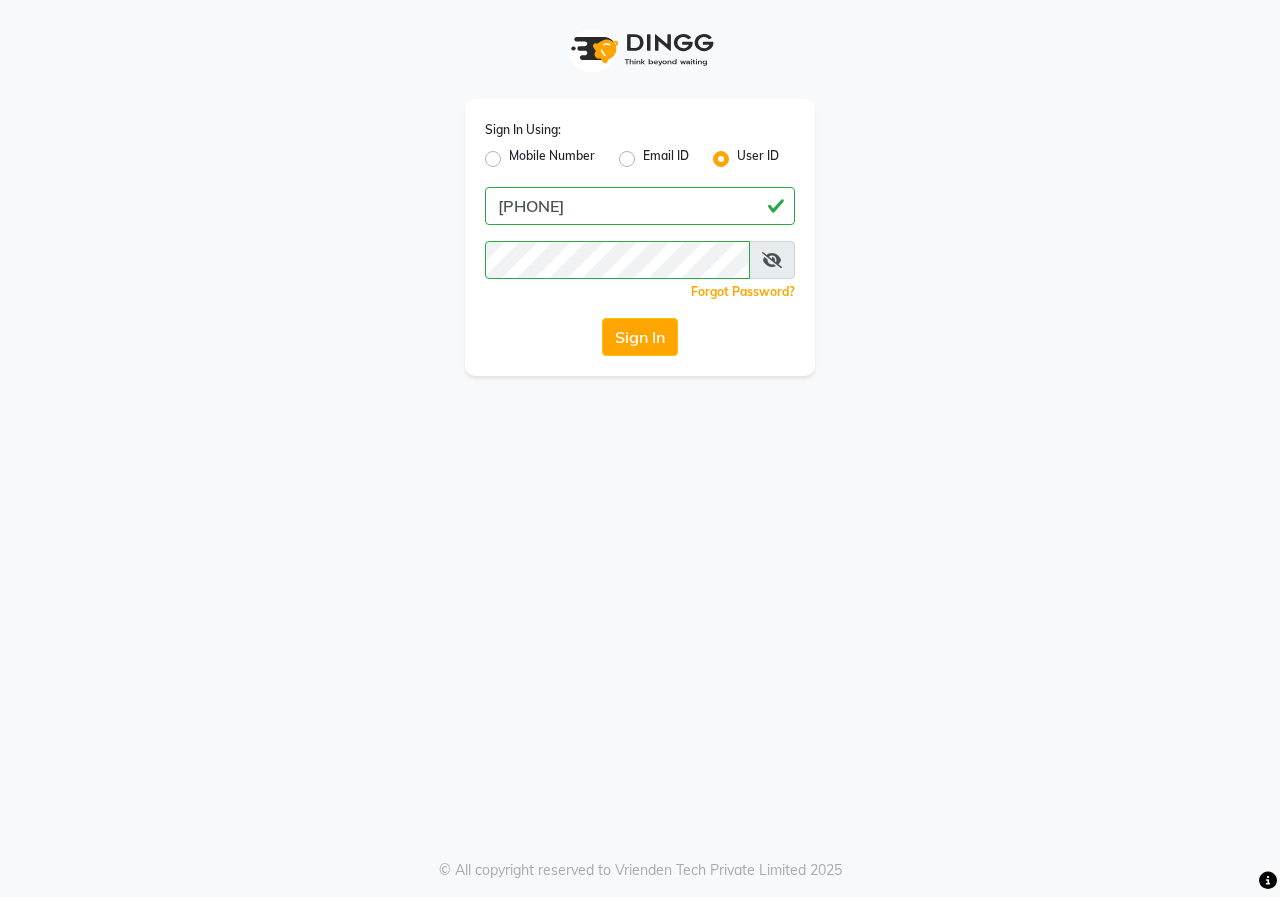 click on "Sign In Using: Mobile Number Email ID User ID [PHONE]  Remember me Forgot Password?  Sign In" 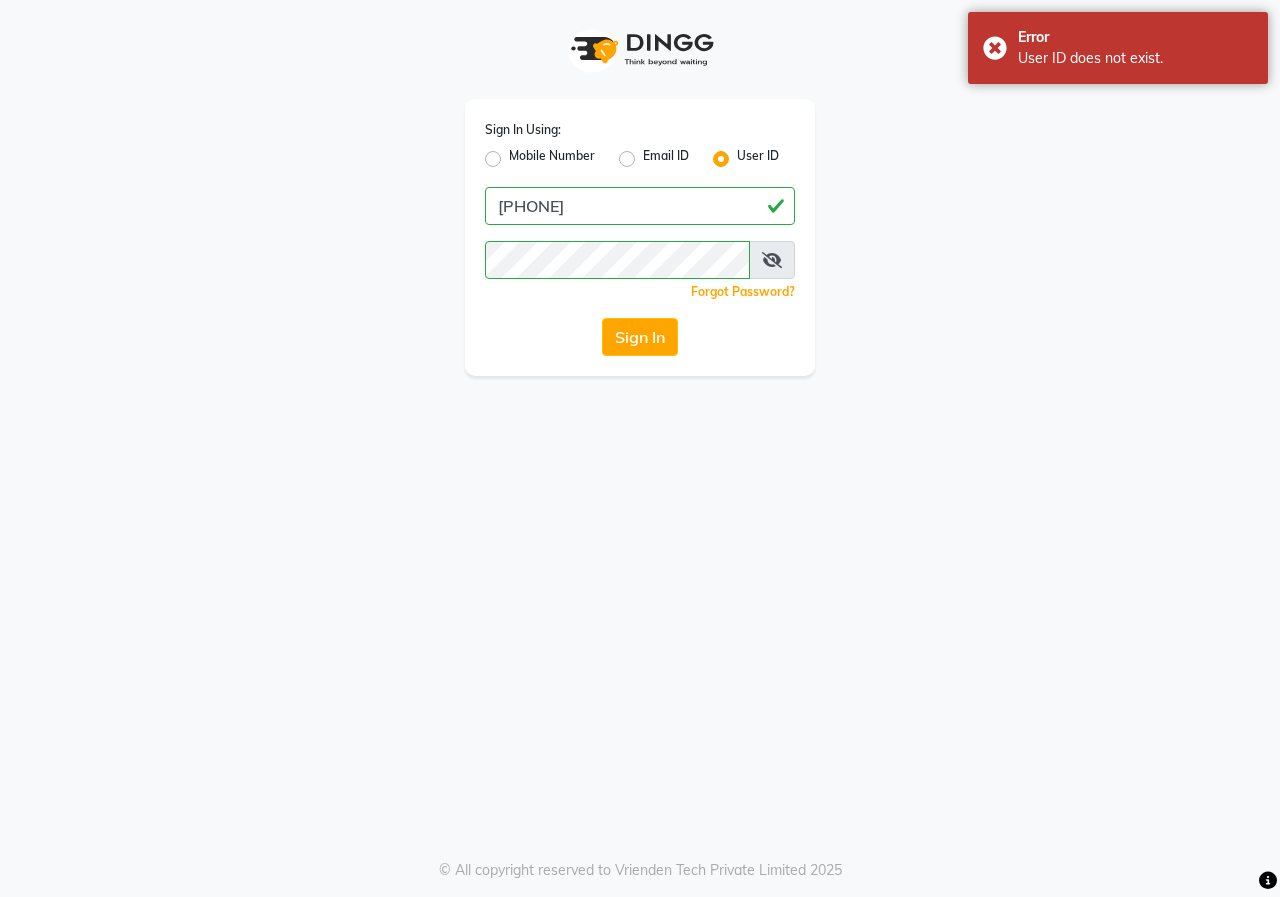 click on "Mobile Number" 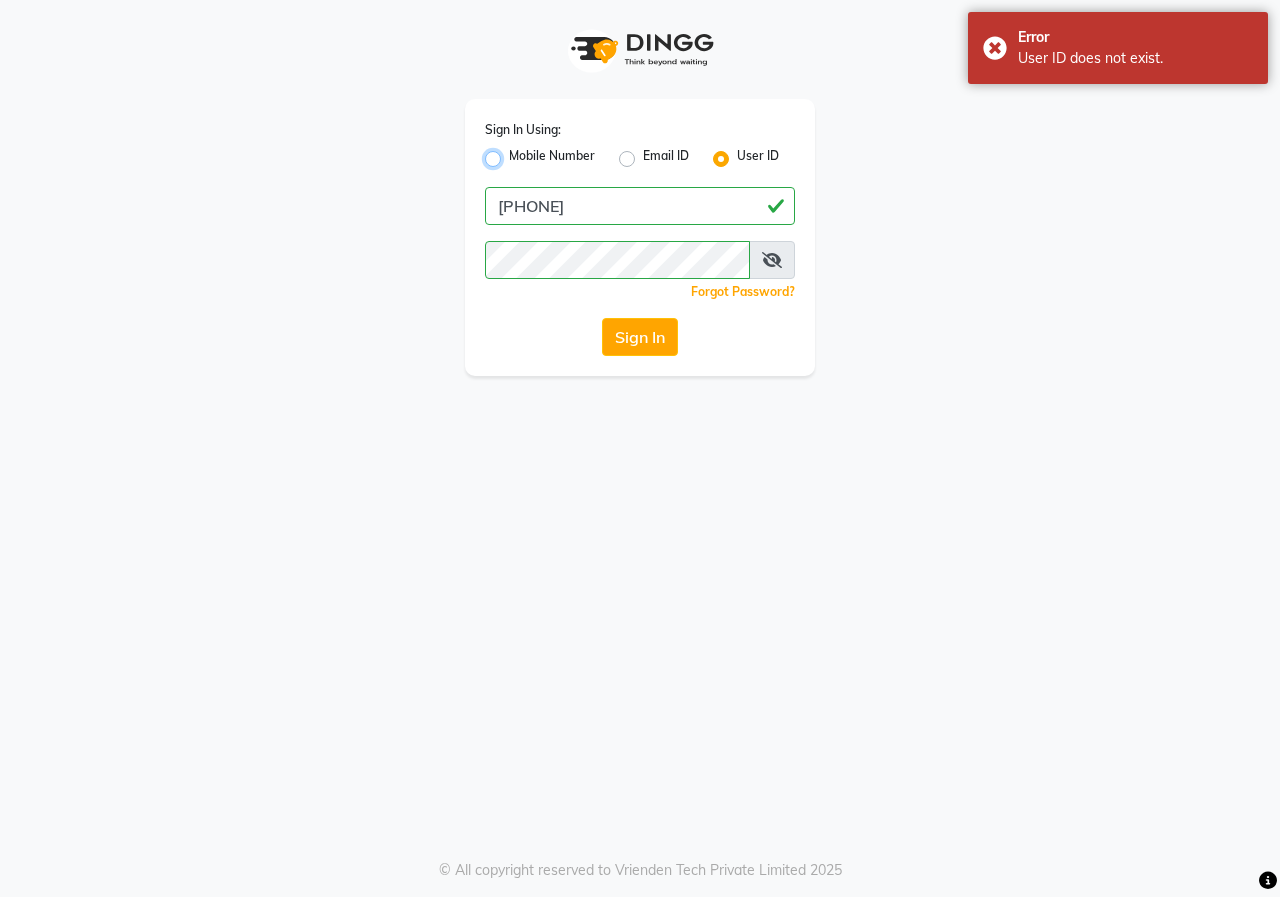 radio on "true" 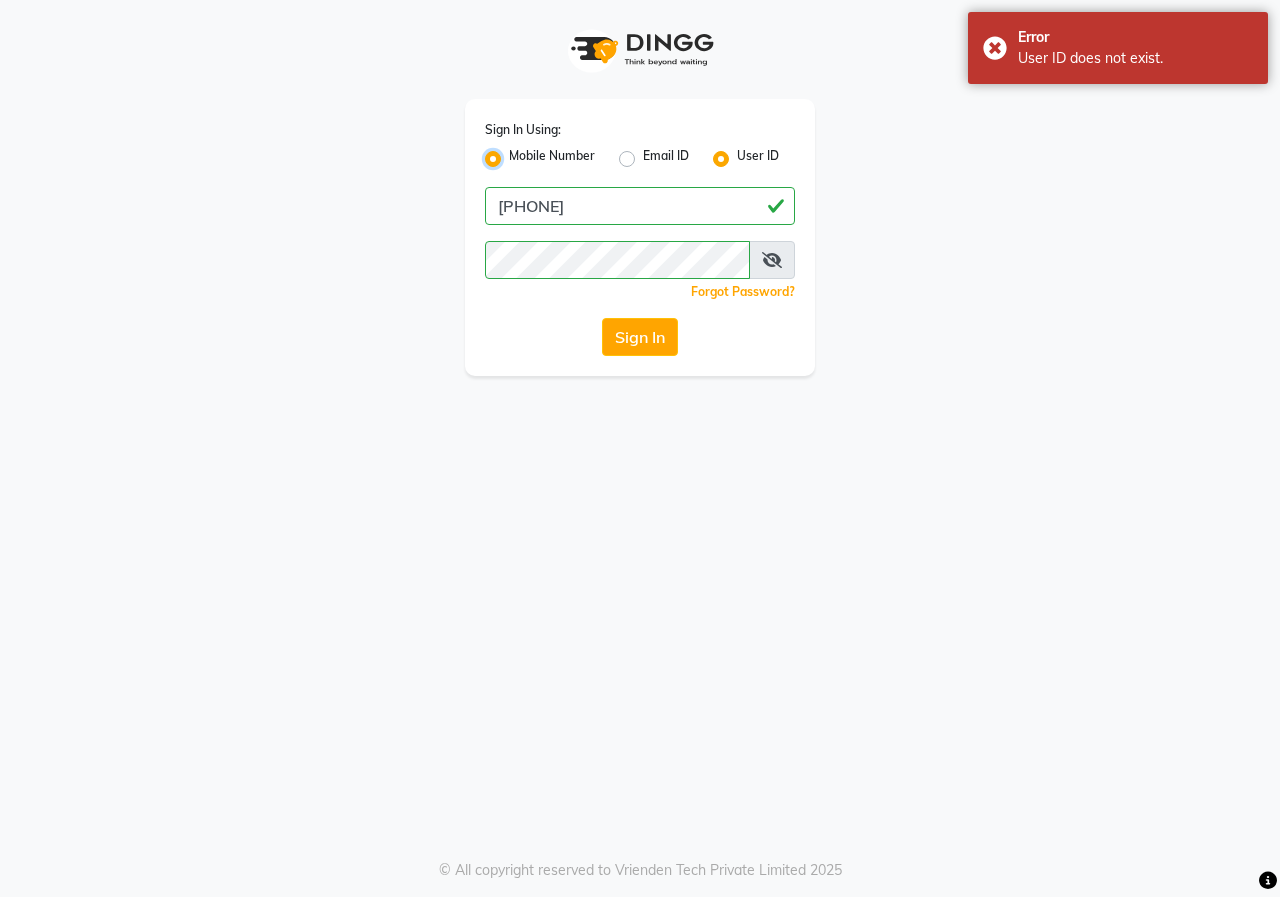 radio on "false" 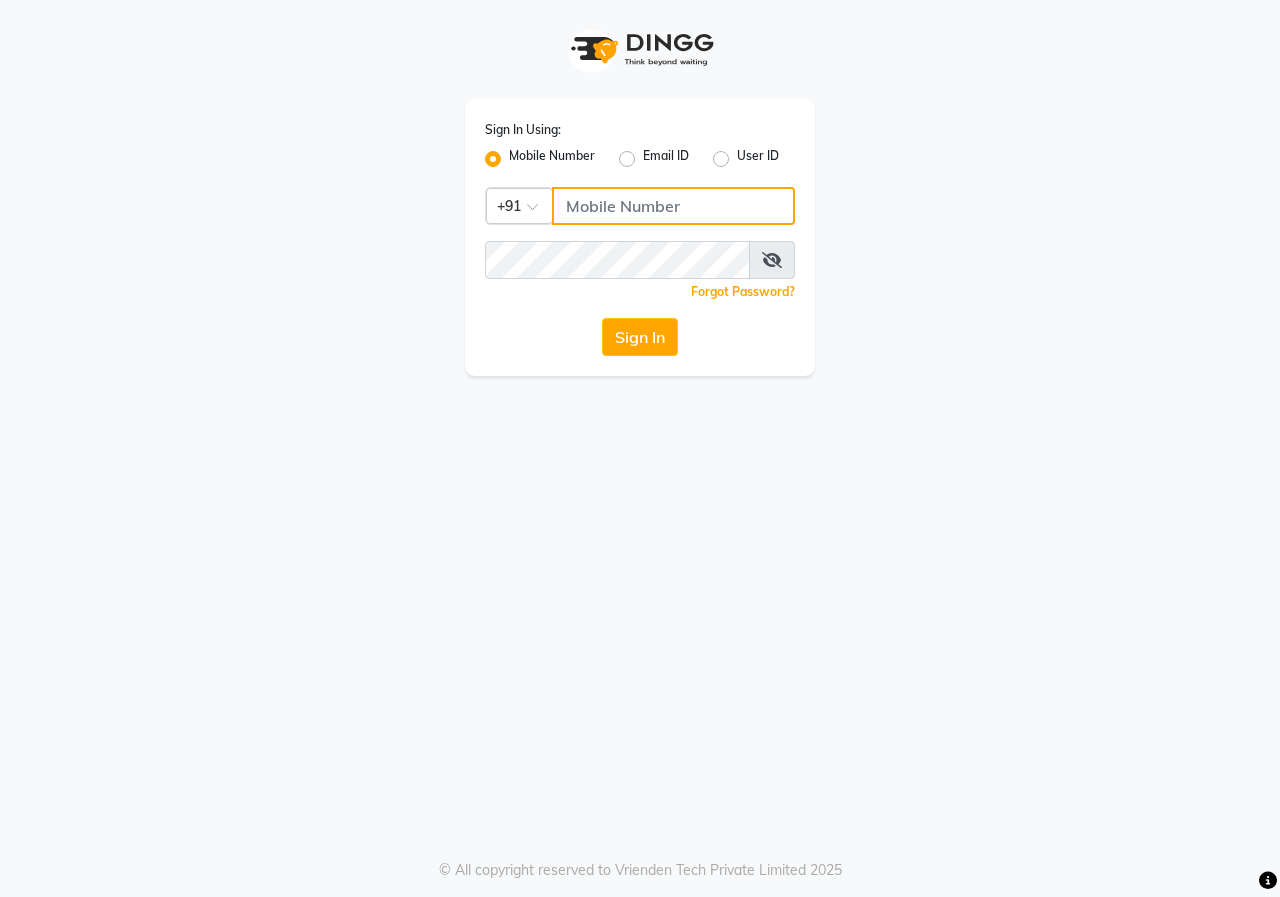 click 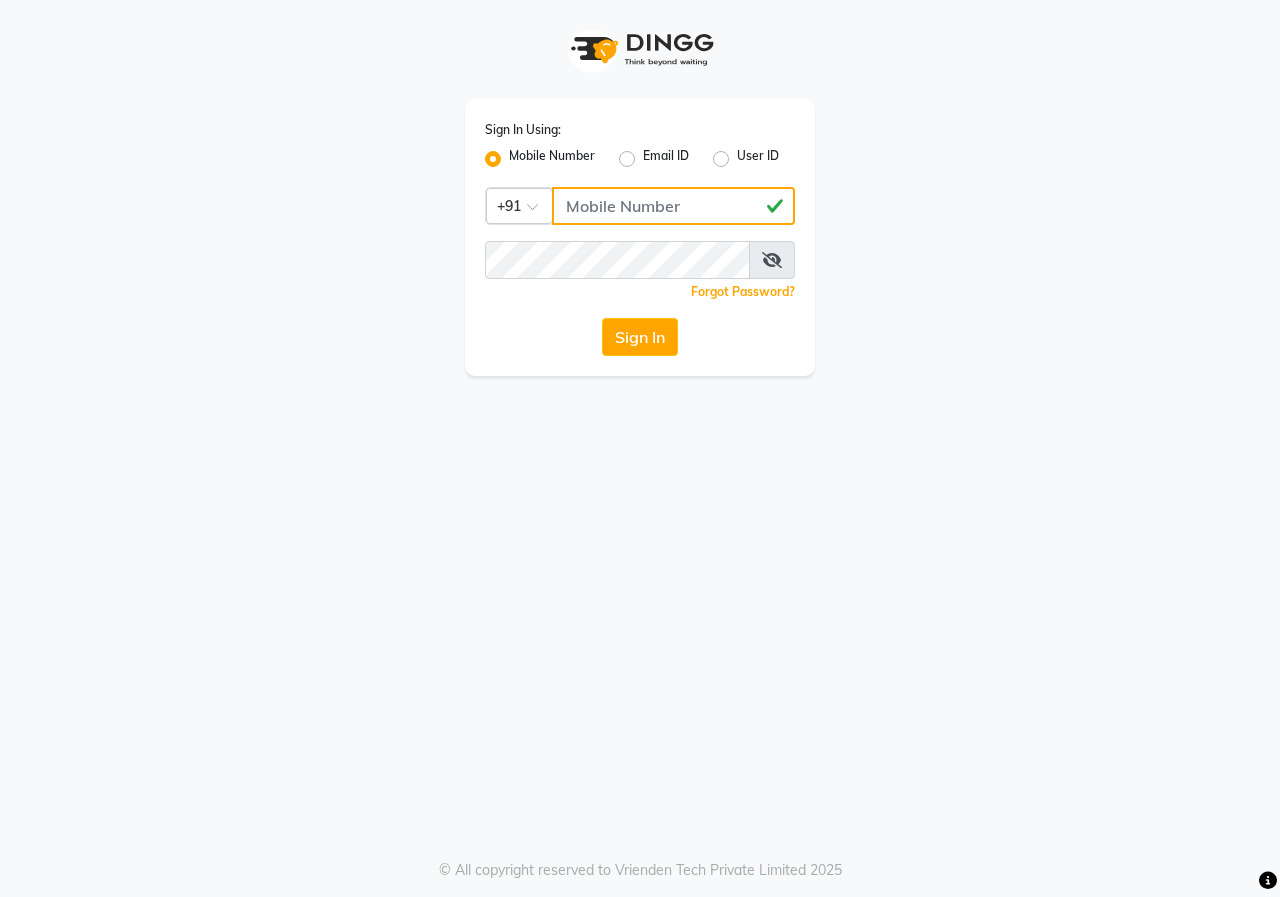 type on "[PHONE]" 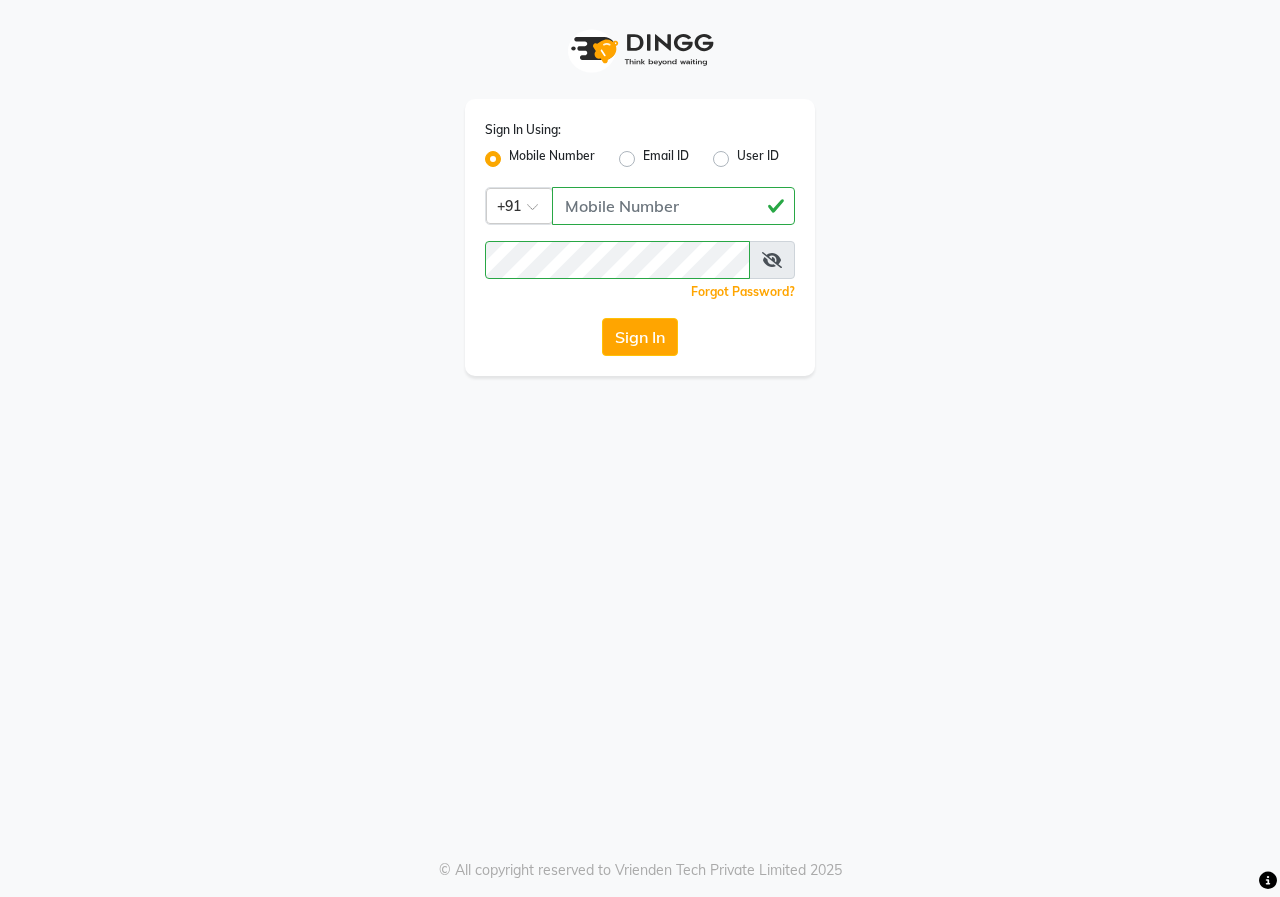 click at bounding box center [772, 260] 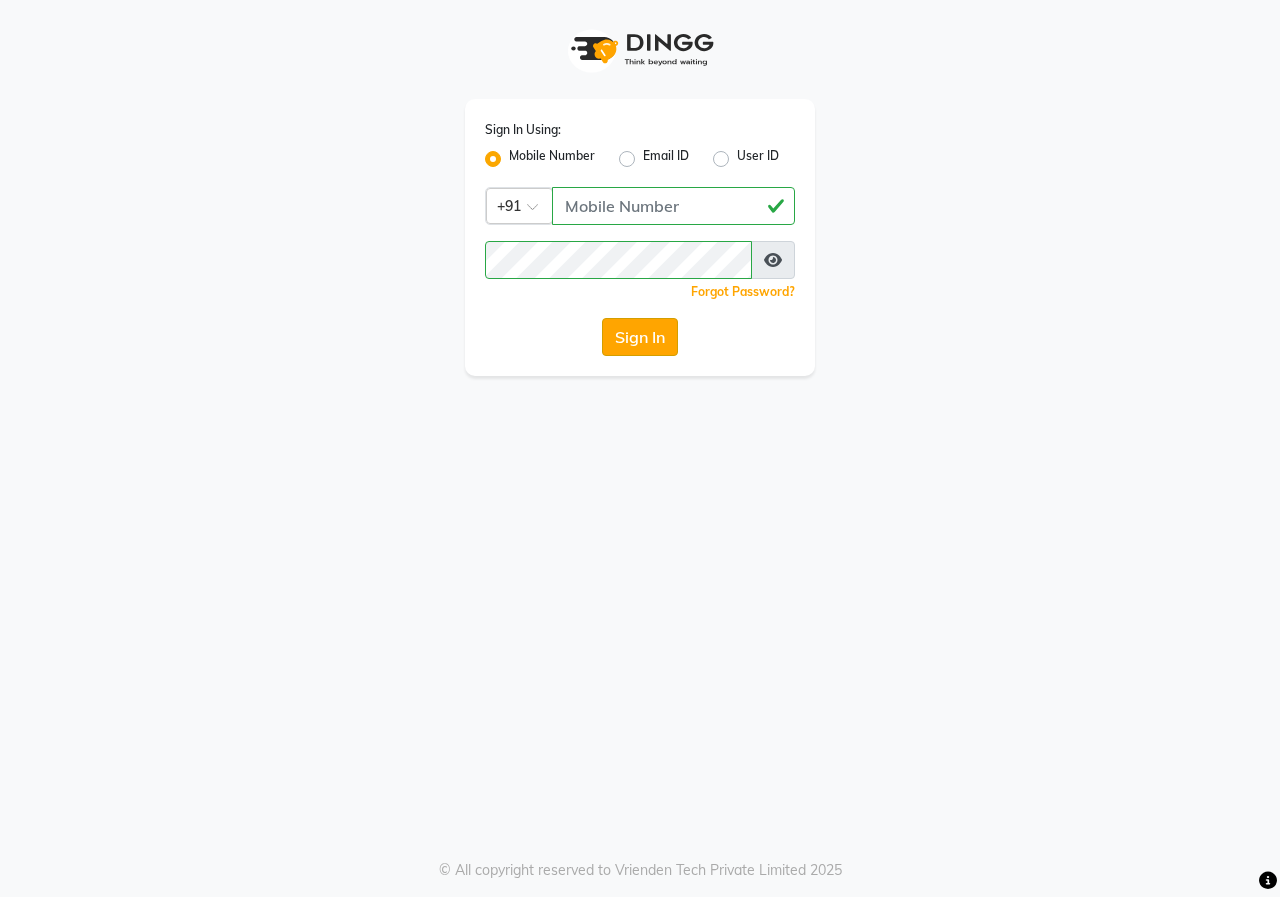 click on "Sign In" 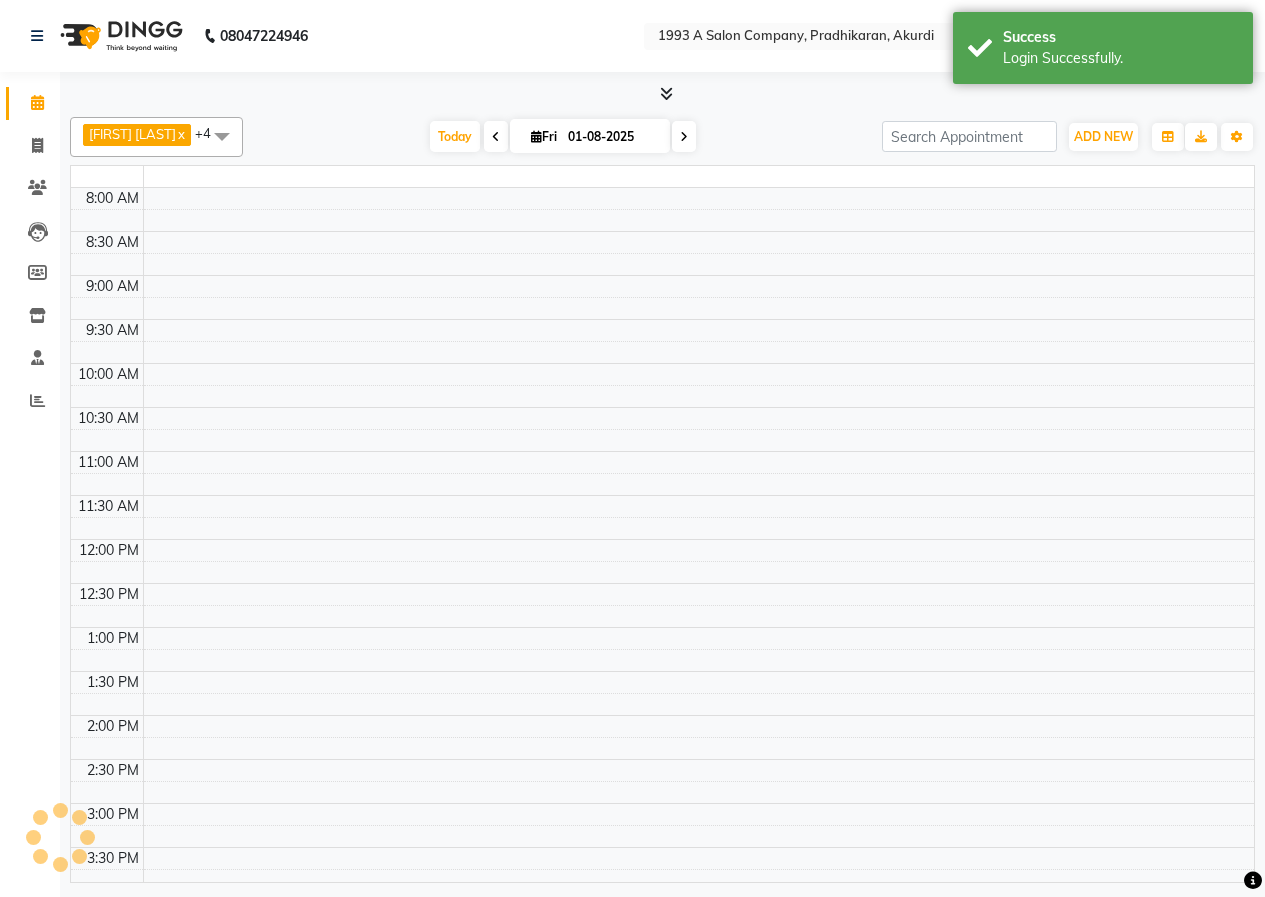 select on "en" 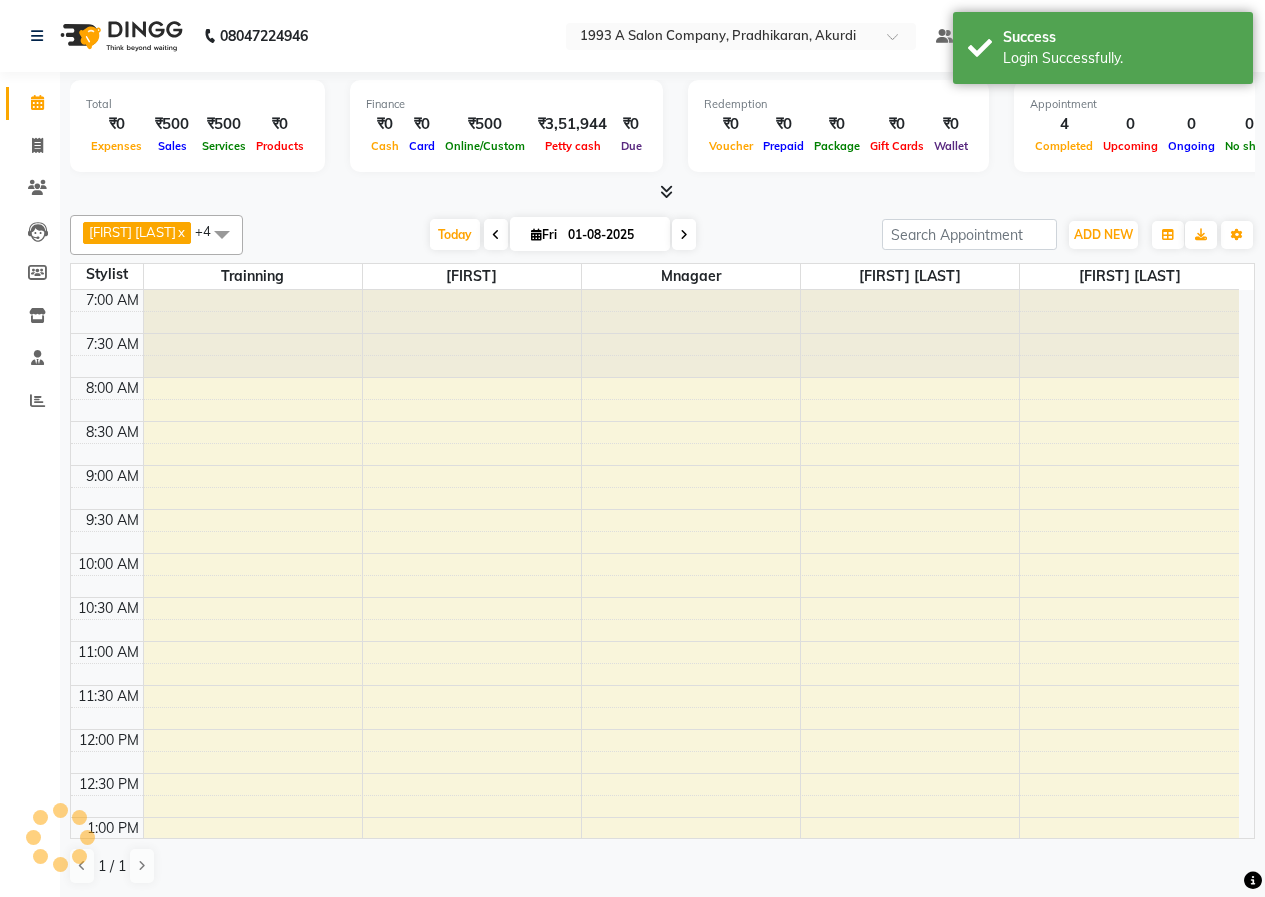 scroll, scrollTop: 0, scrollLeft: 0, axis: both 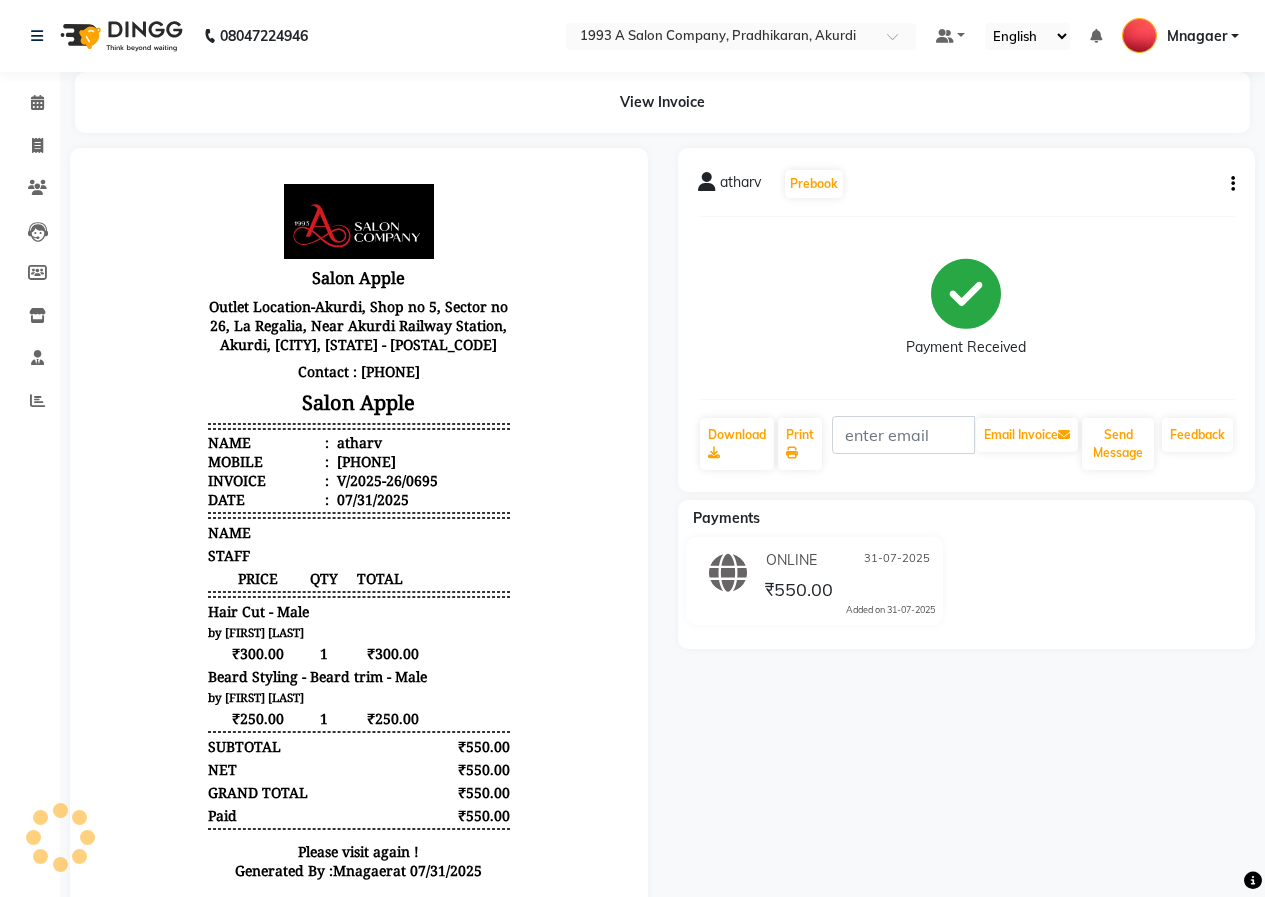 drag, startPoint x: 320, startPoint y: 463, endPoint x: 426, endPoint y: 463, distance: 106 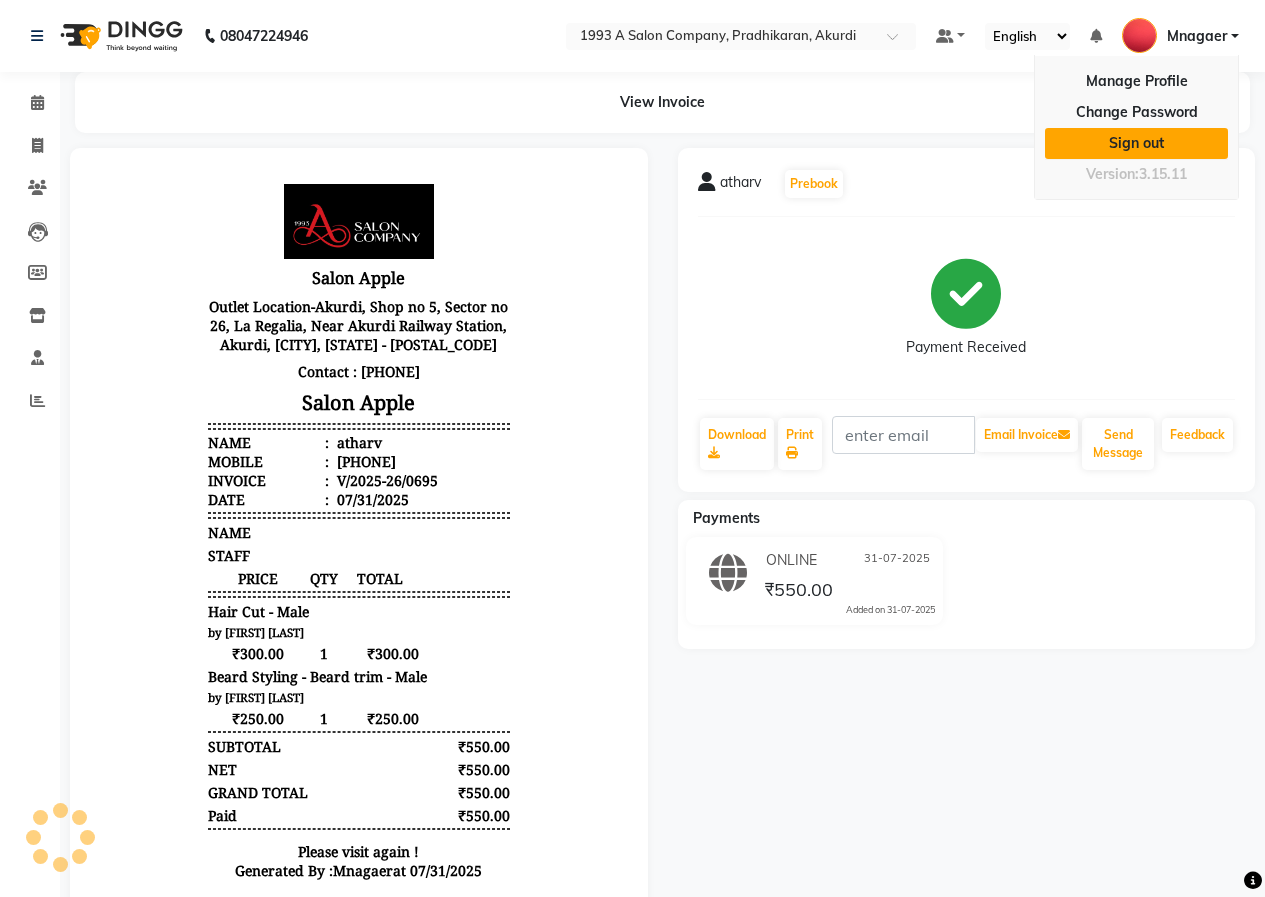 click on "Sign out" at bounding box center (1136, 143) 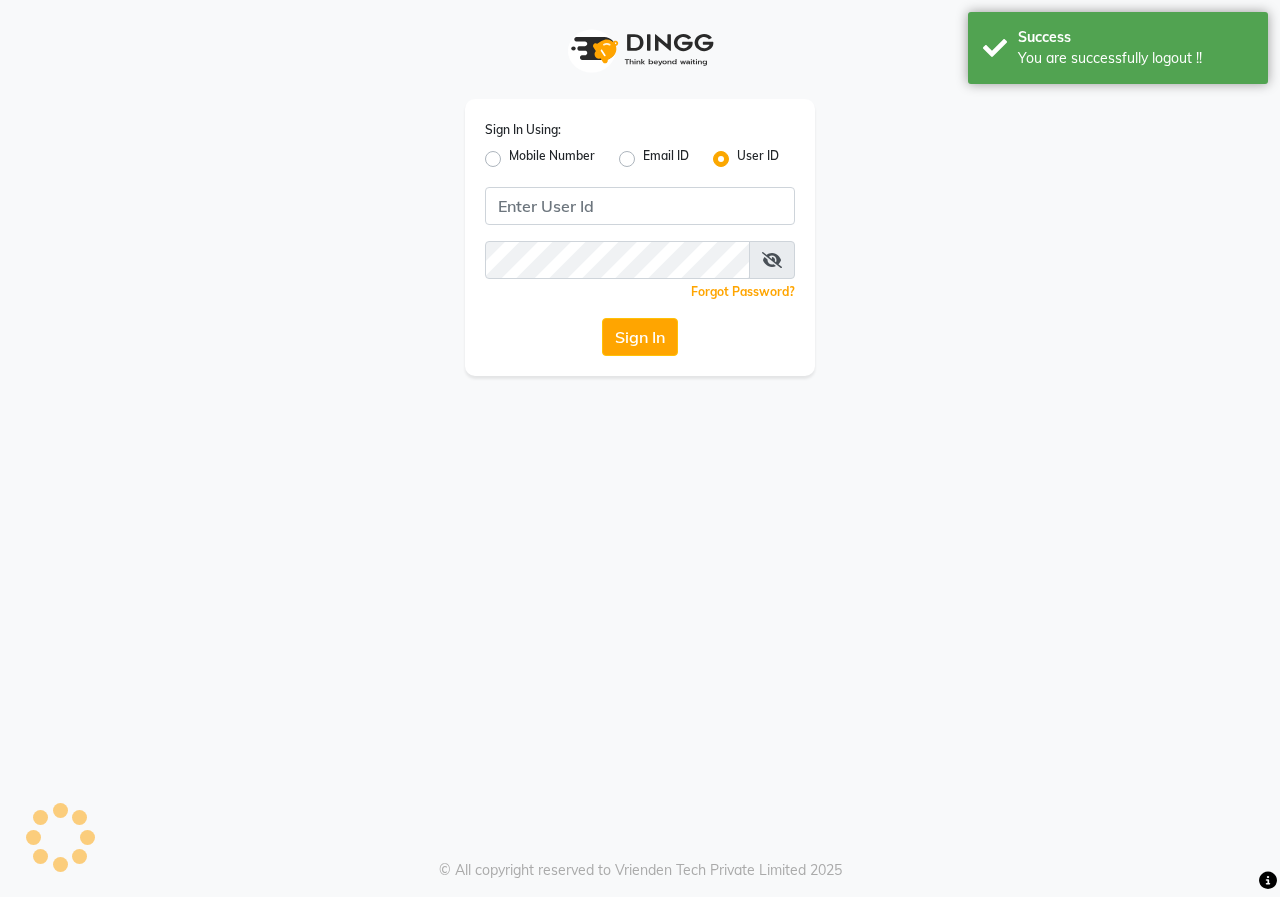 click on "Mobile Number" 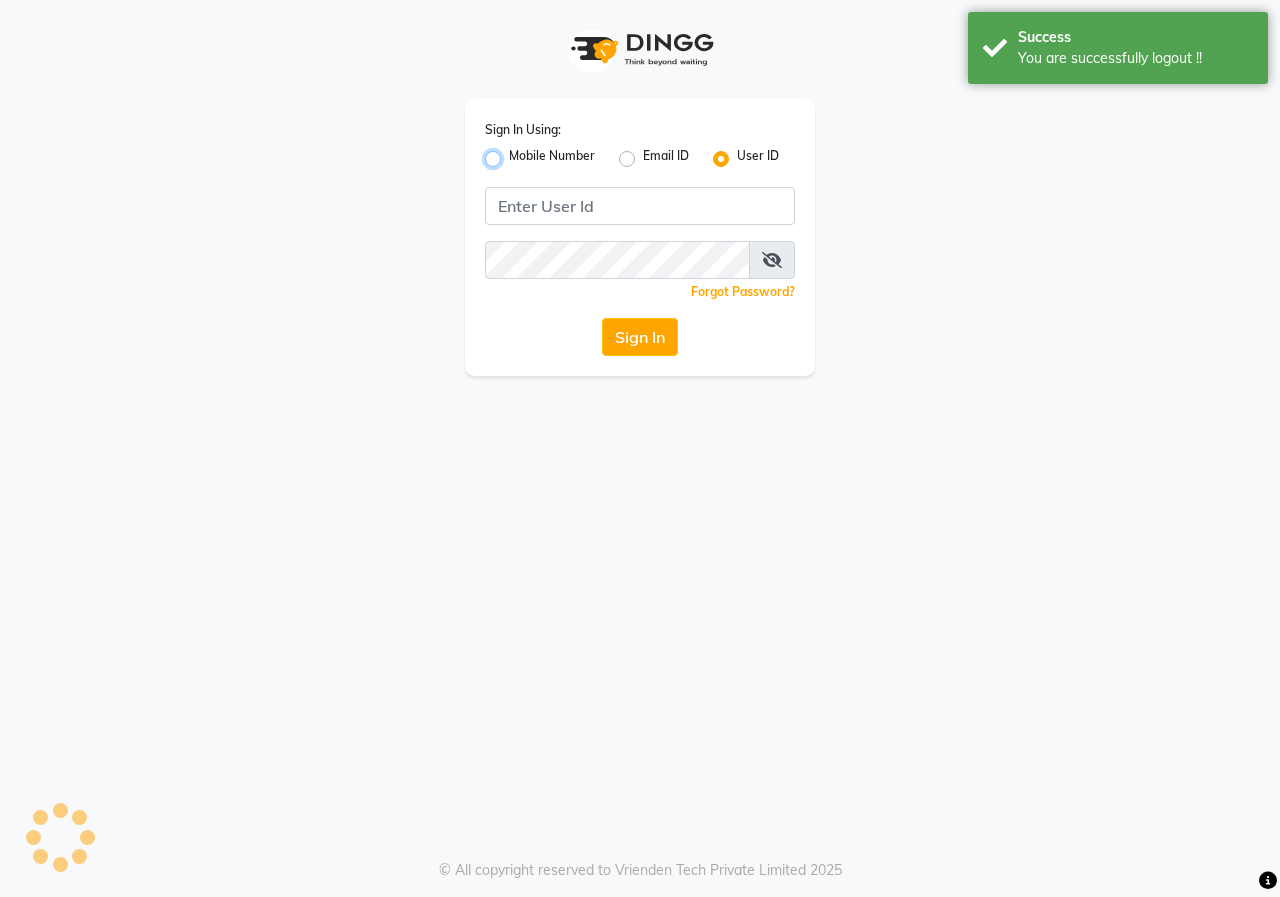 click on "Mobile Number" at bounding box center [515, 153] 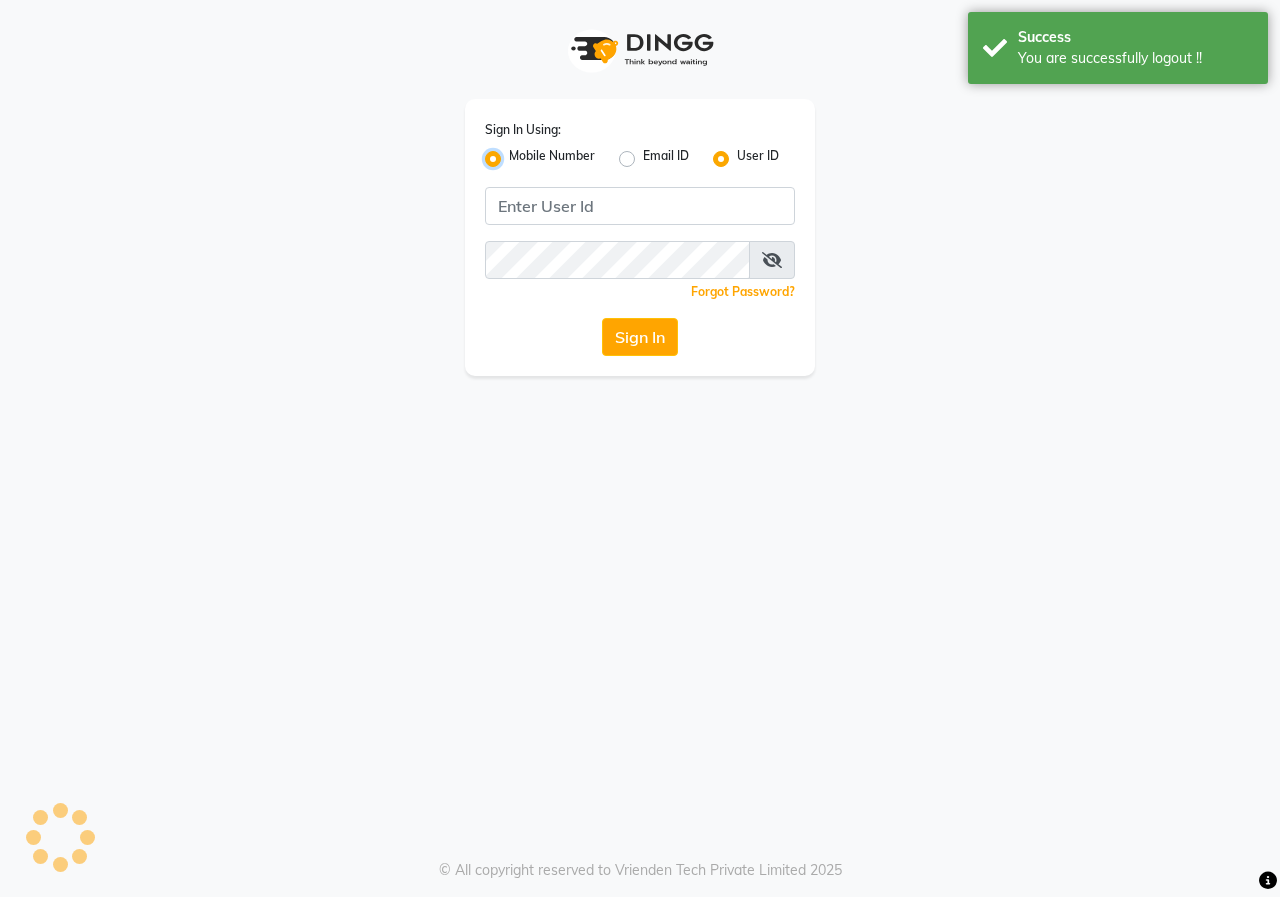 radio on "false" 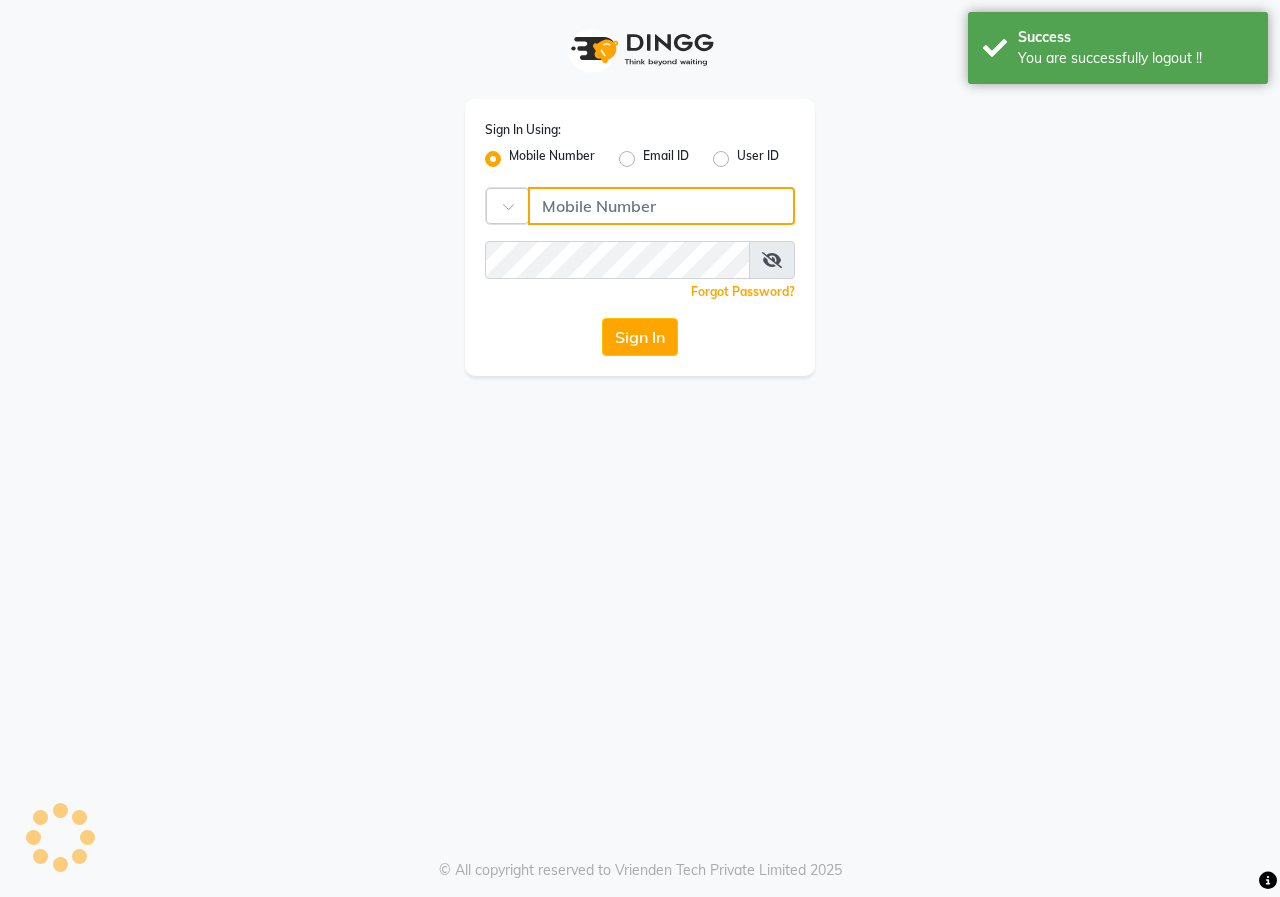 click 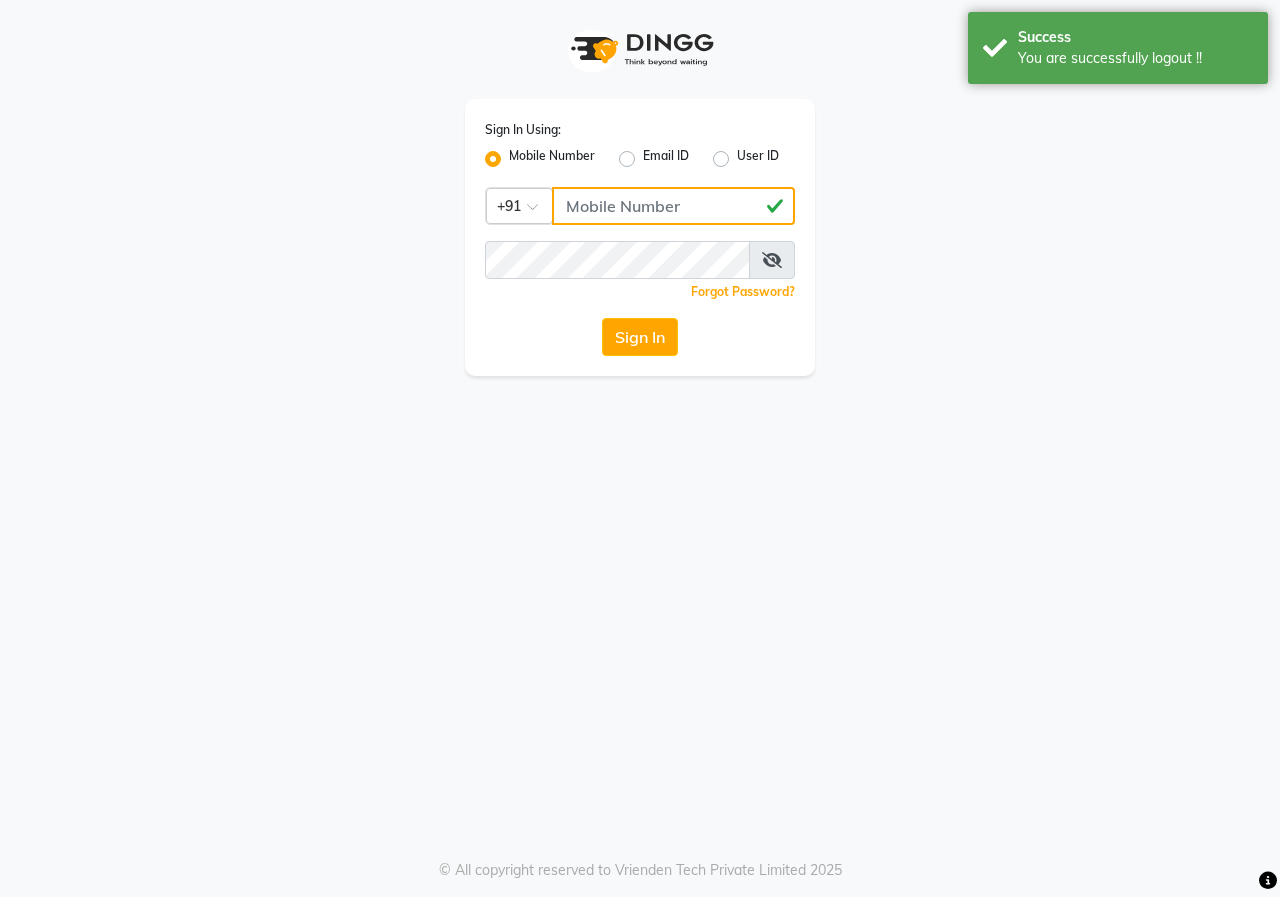 type on "8319537478" 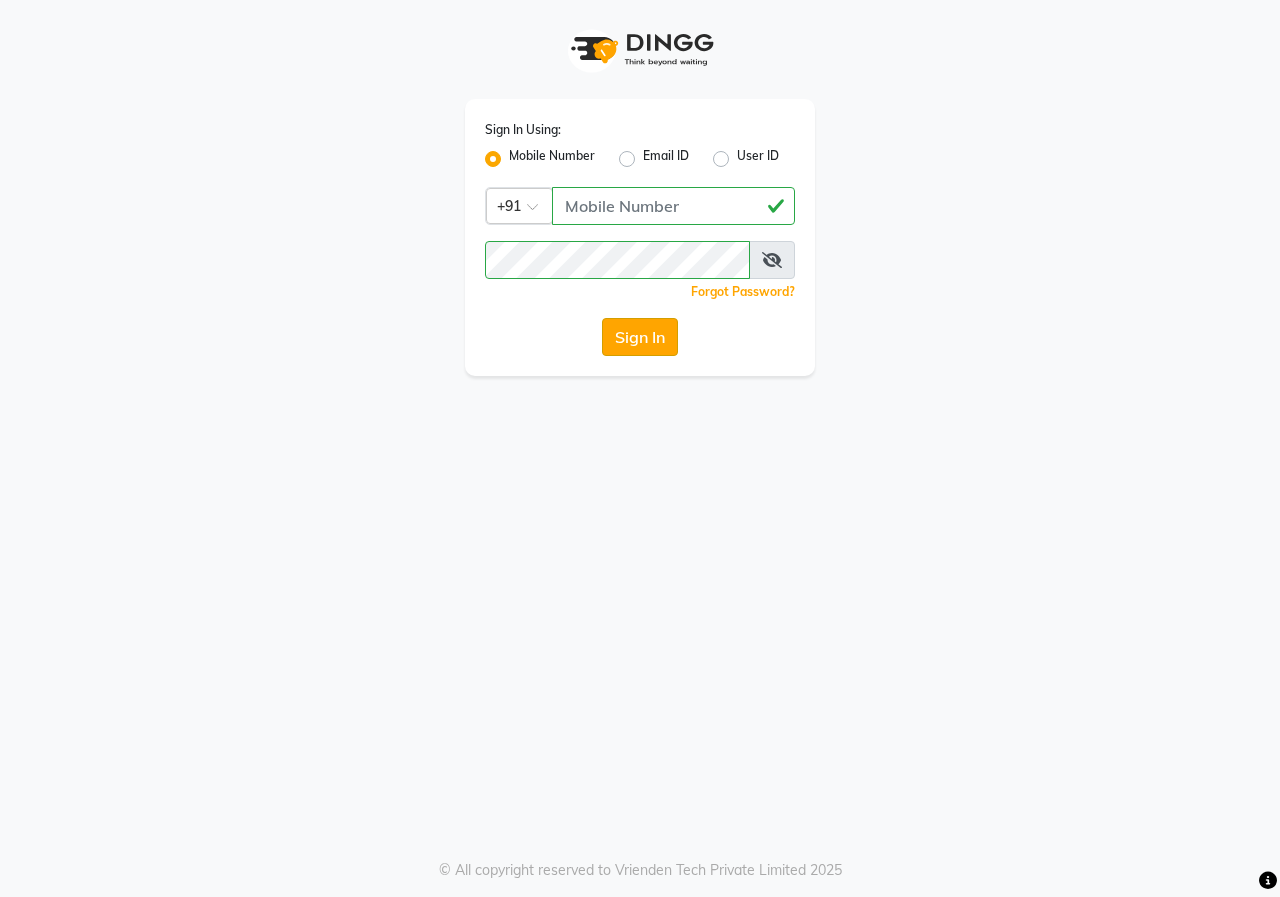 click on "Sign In" 